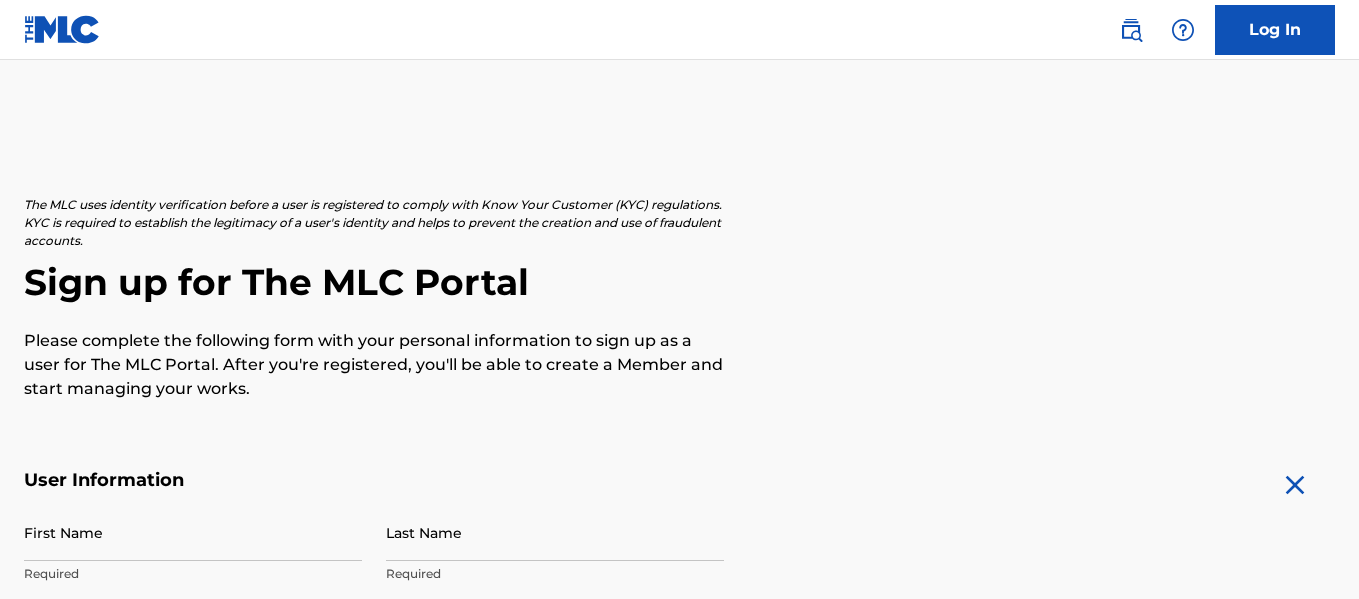 scroll, scrollTop: 0, scrollLeft: 0, axis: both 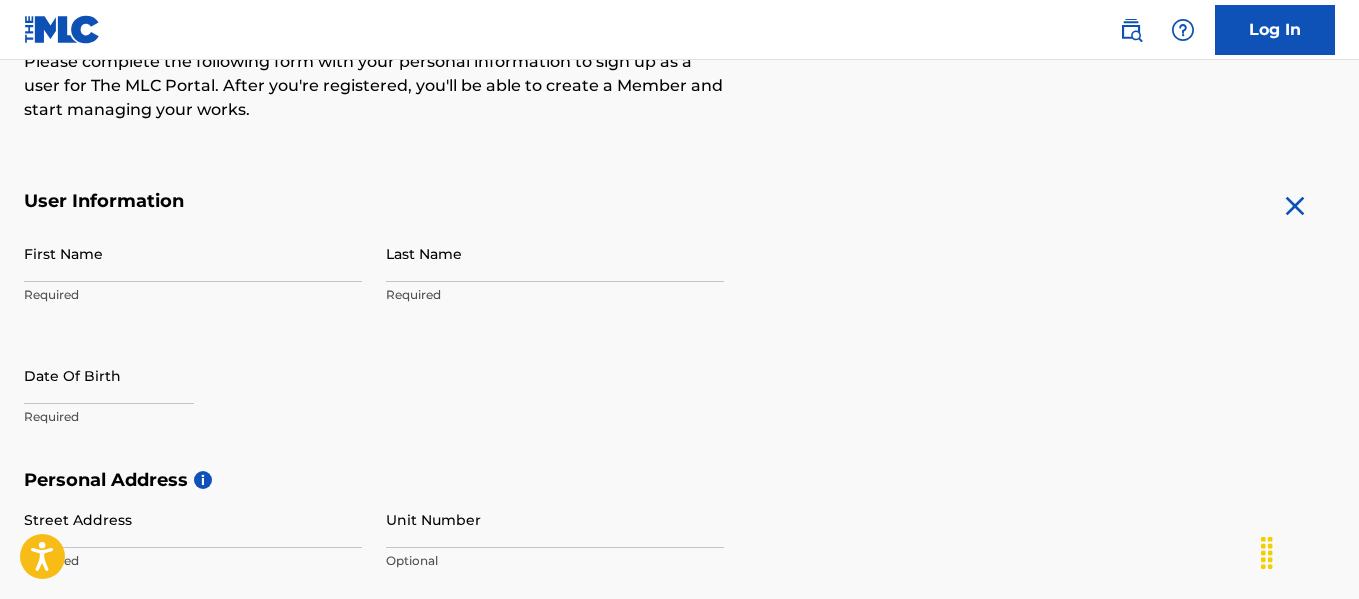 click on "First Name" at bounding box center (193, 253) 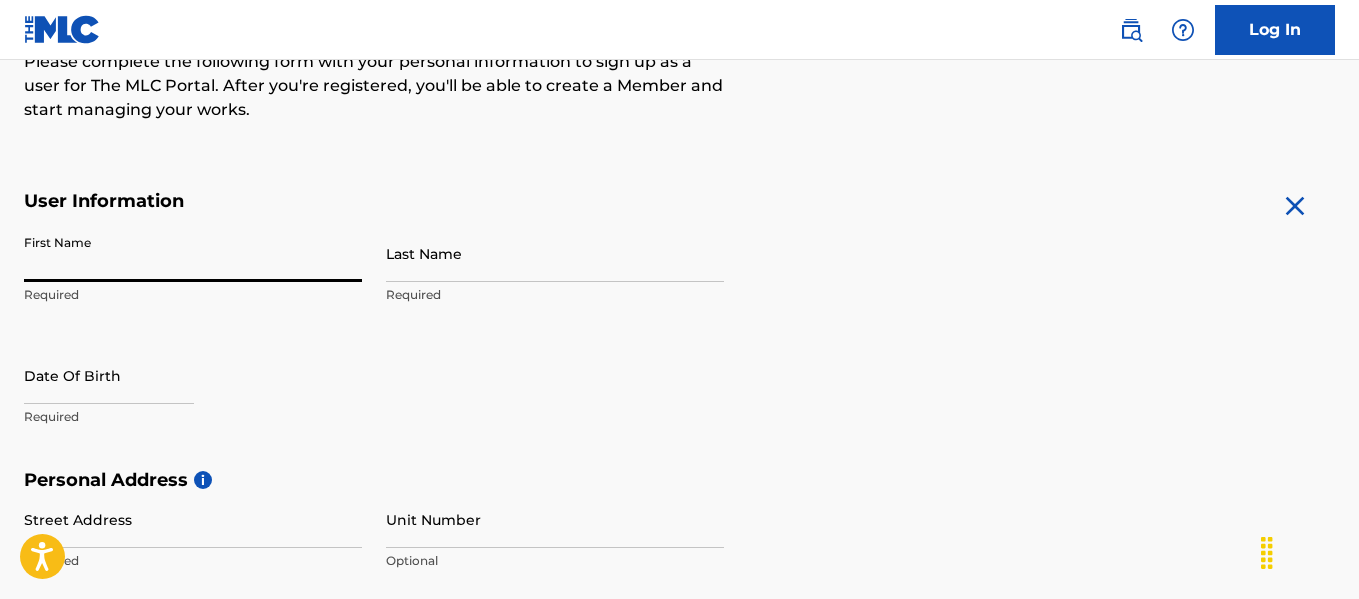 type on "Jill" 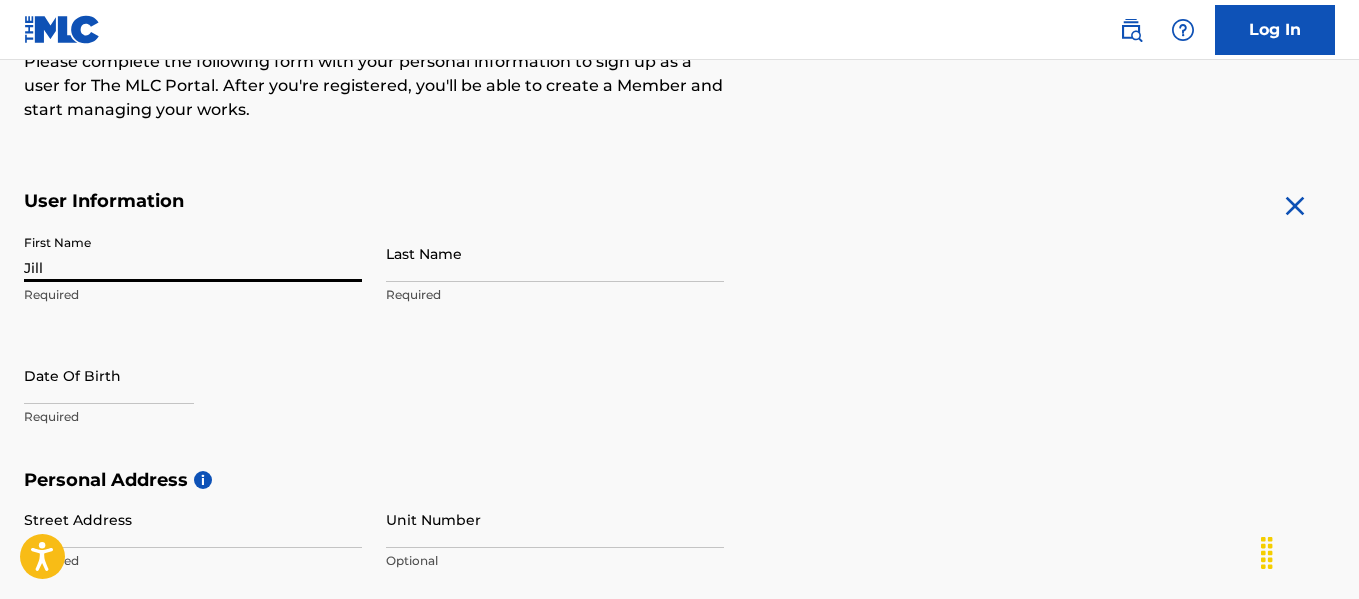 type on "[LAST]" 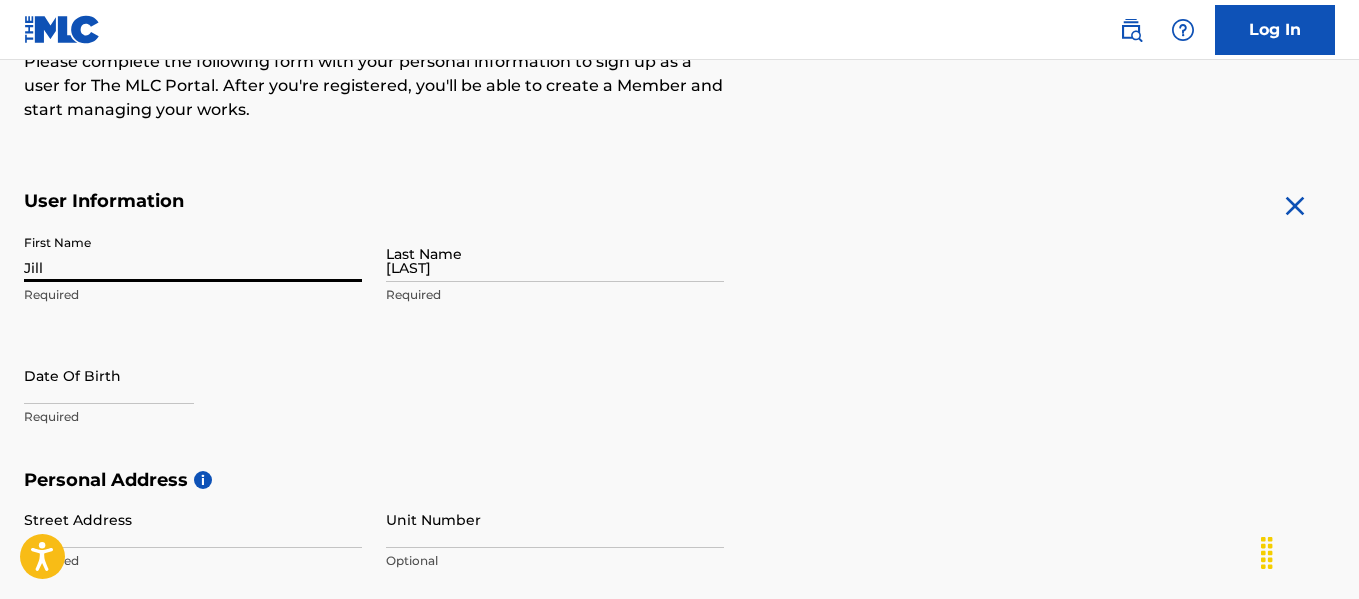 type on "[NUMBER] [STREET]" 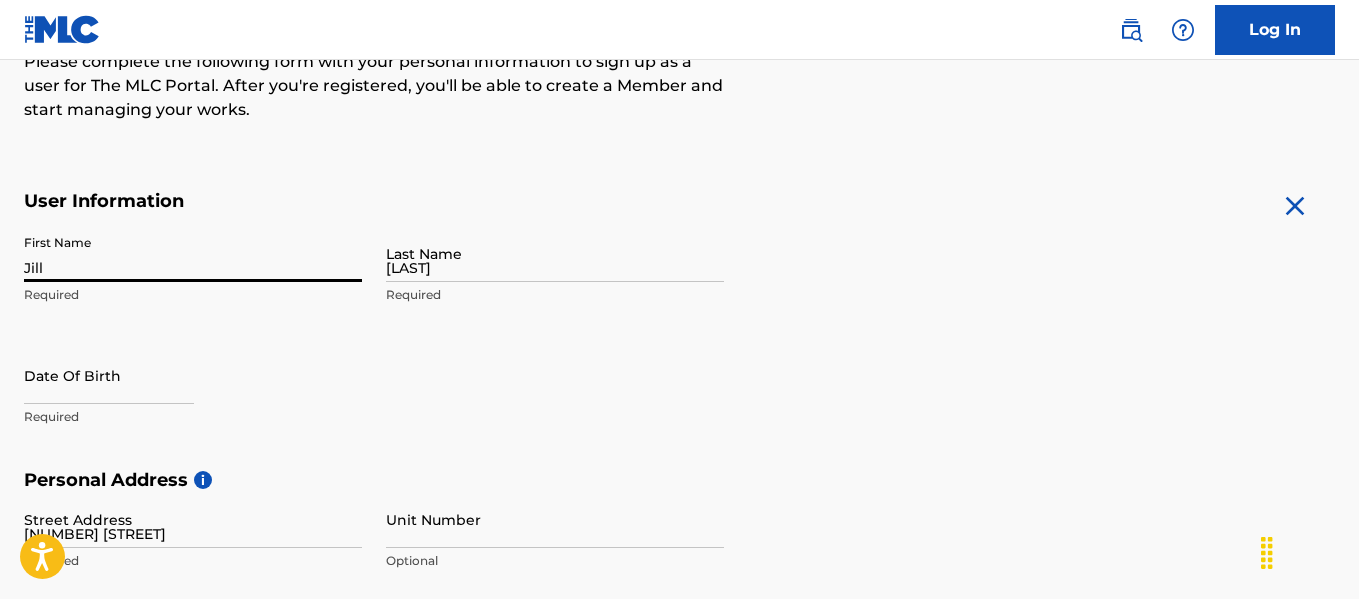 type on "[CITY]" 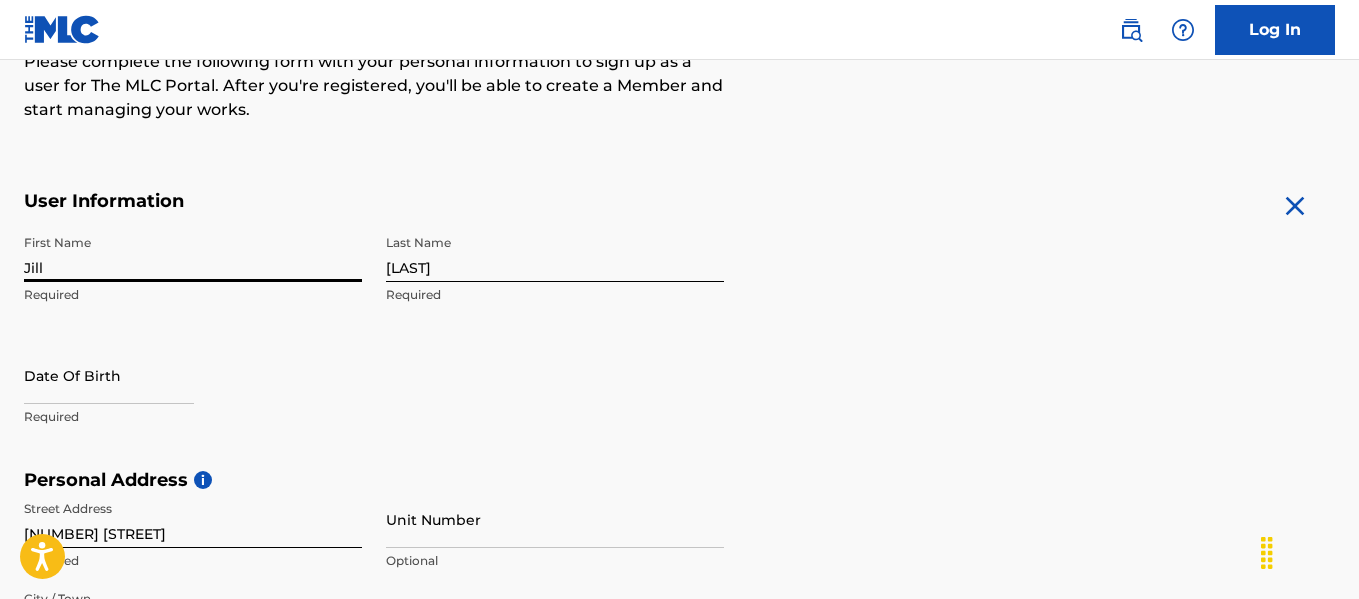 scroll, scrollTop: 837, scrollLeft: 0, axis: vertical 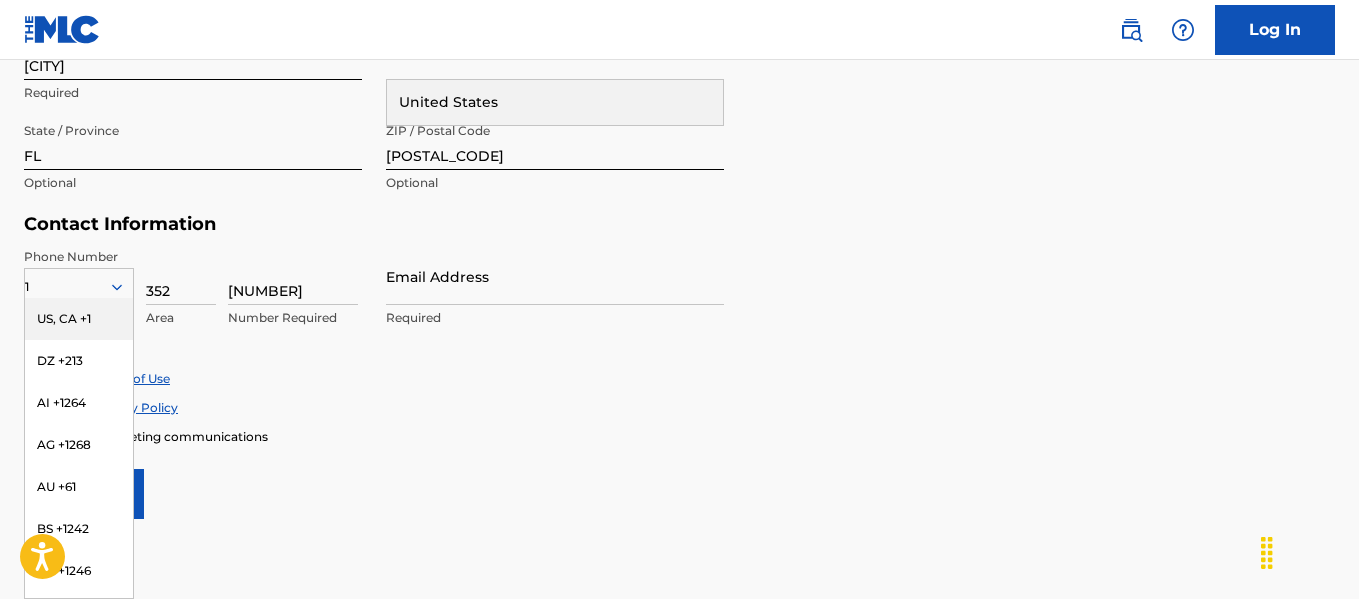 click on "Personal Address i Street Address [NUMBER] [STREET] Required Unit Number Optional City / Town [CITY] Required [COUNTRY] [COUNTRY] Required State / Province [STATE] Optional ZIP / Postal Code [POSTAL_CODE] Optional" at bounding box center (679, 62) 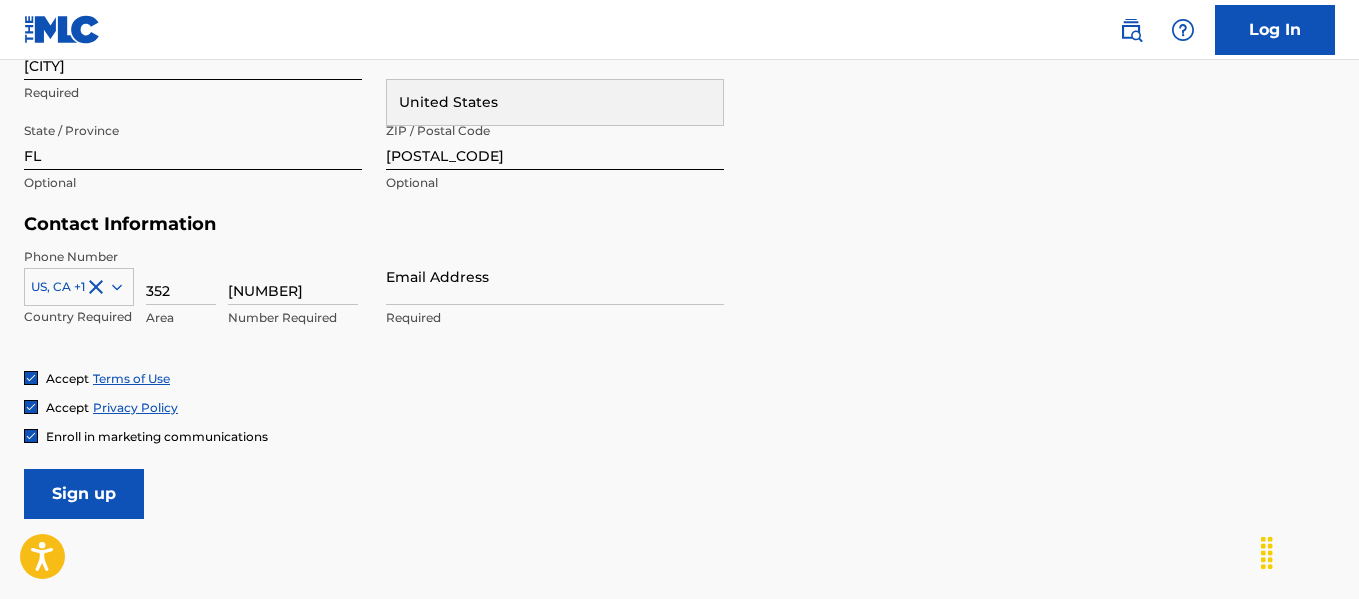 click on "Email Address" at bounding box center [555, 276] 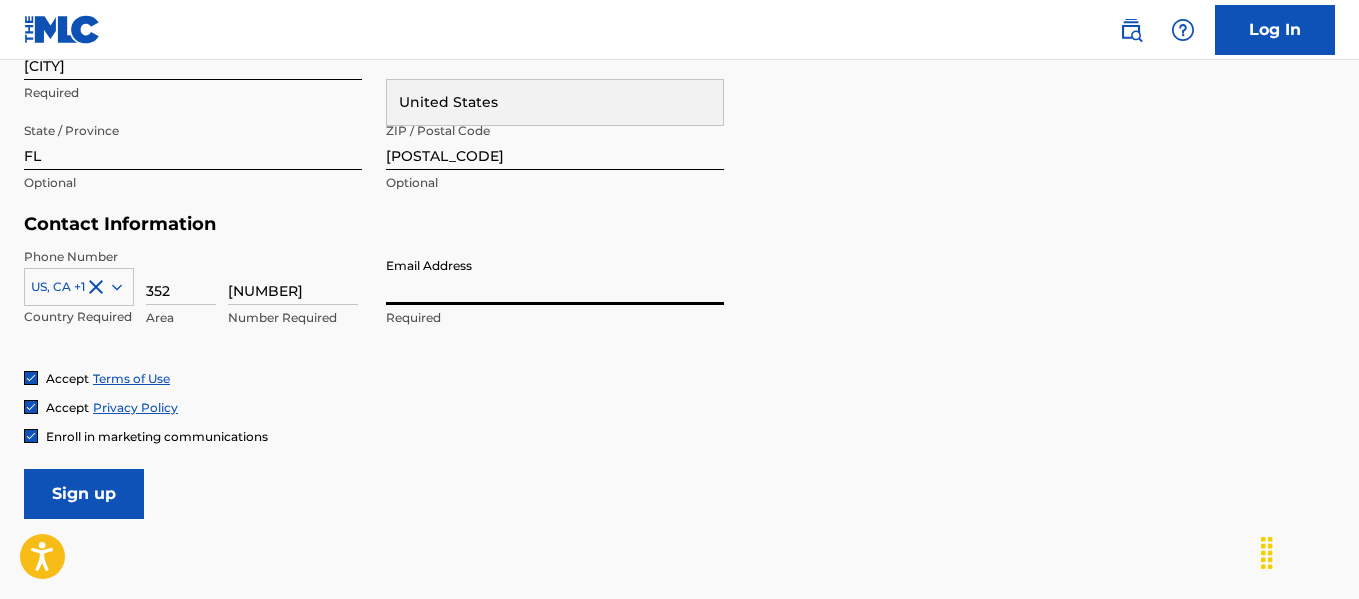 type on "[EMAIL]" 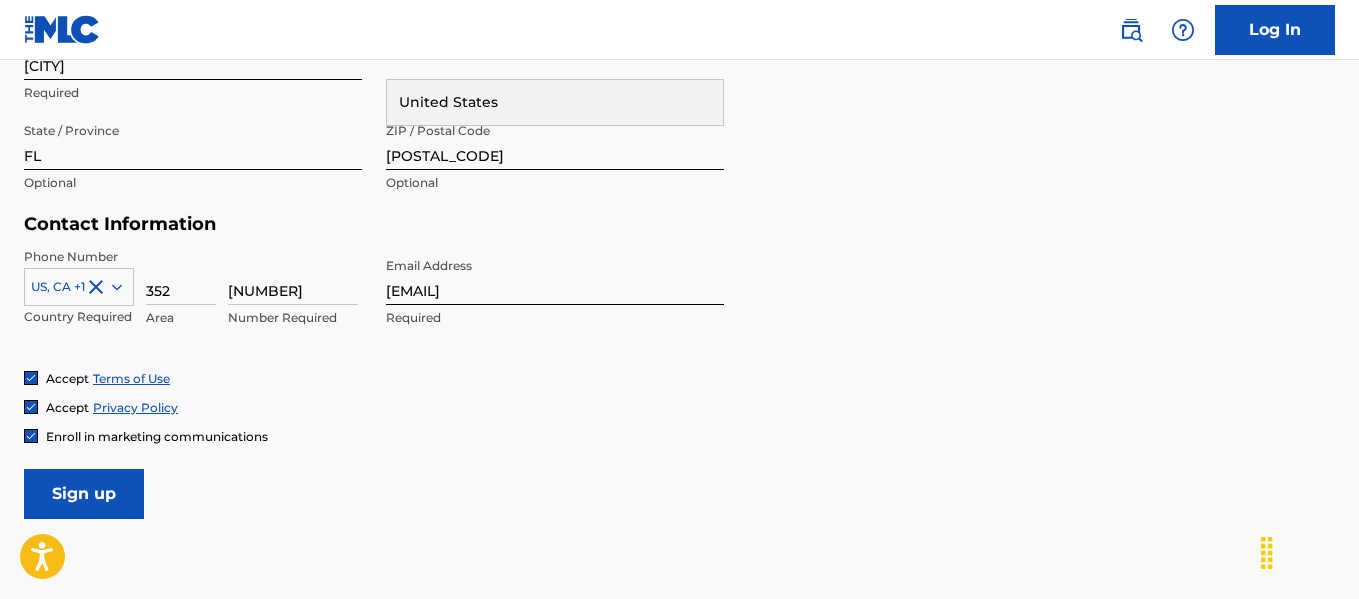 click on "Sign up" at bounding box center [84, 494] 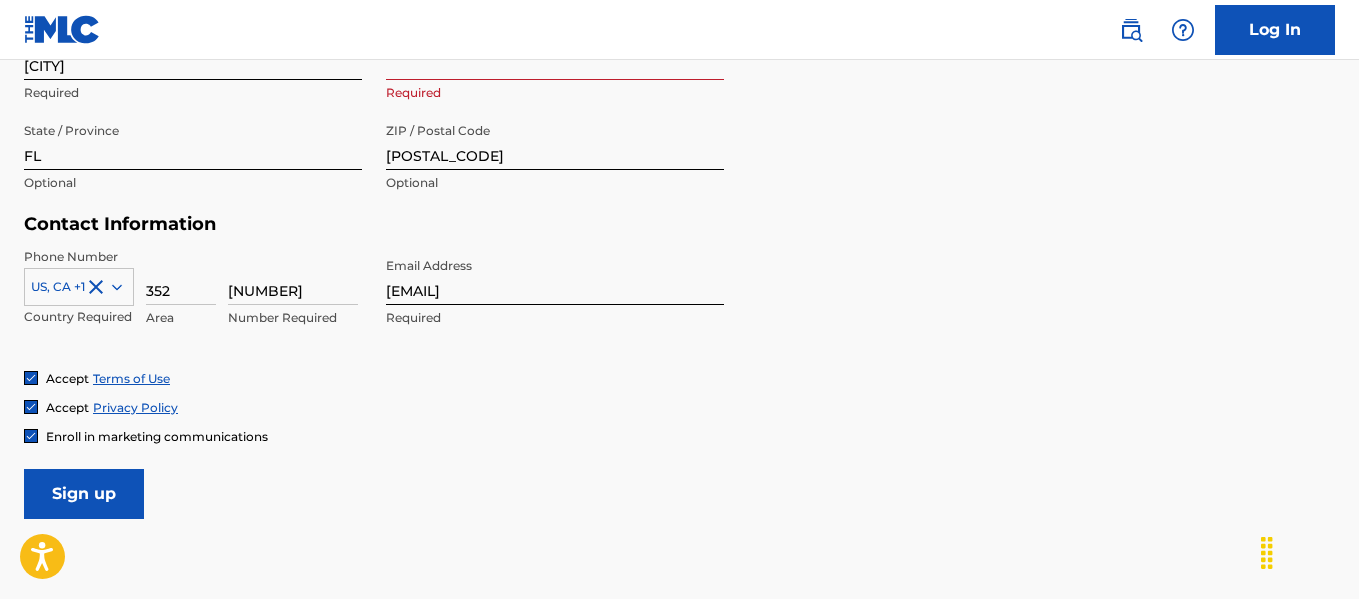 click on "Personal Address i Street Address [NUMBER] [STREET] Required Unit Number Optional City / Town [CITY] Required Country [COUNTRY] Required State / Province [STATE] Optional ZIP / Postal Code [POSTAL_CODE] Optional" at bounding box center (679, 62) 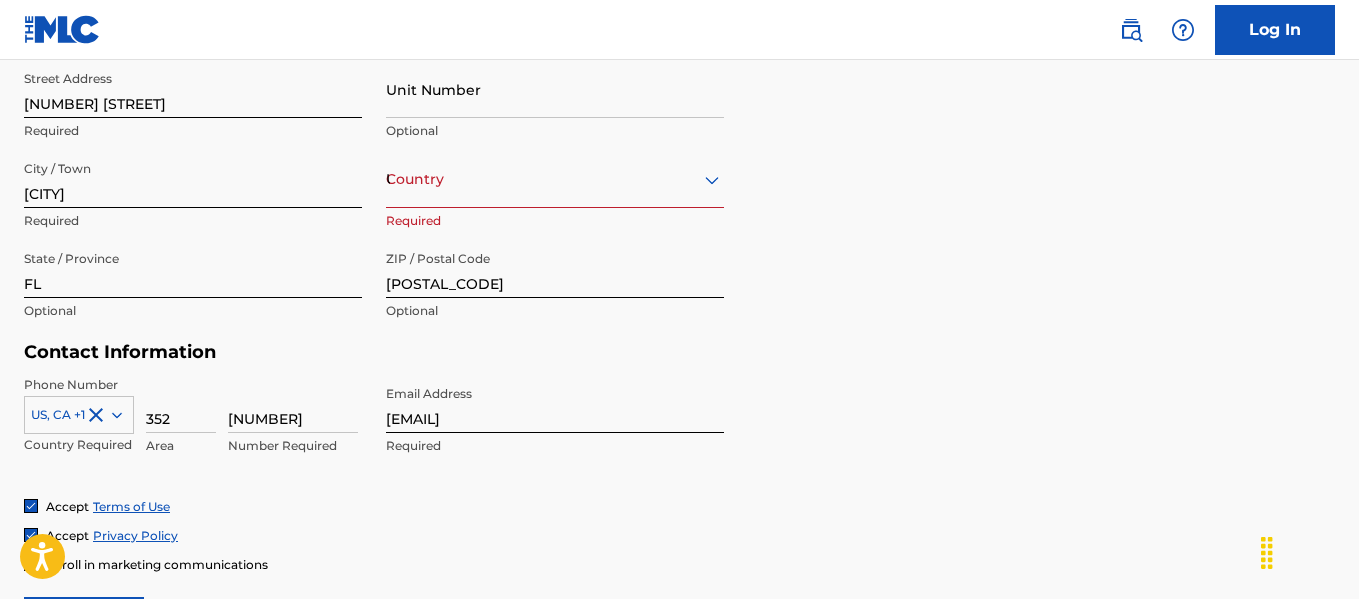 scroll, scrollTop: 703, scrollLeft: 0, axis: vertical 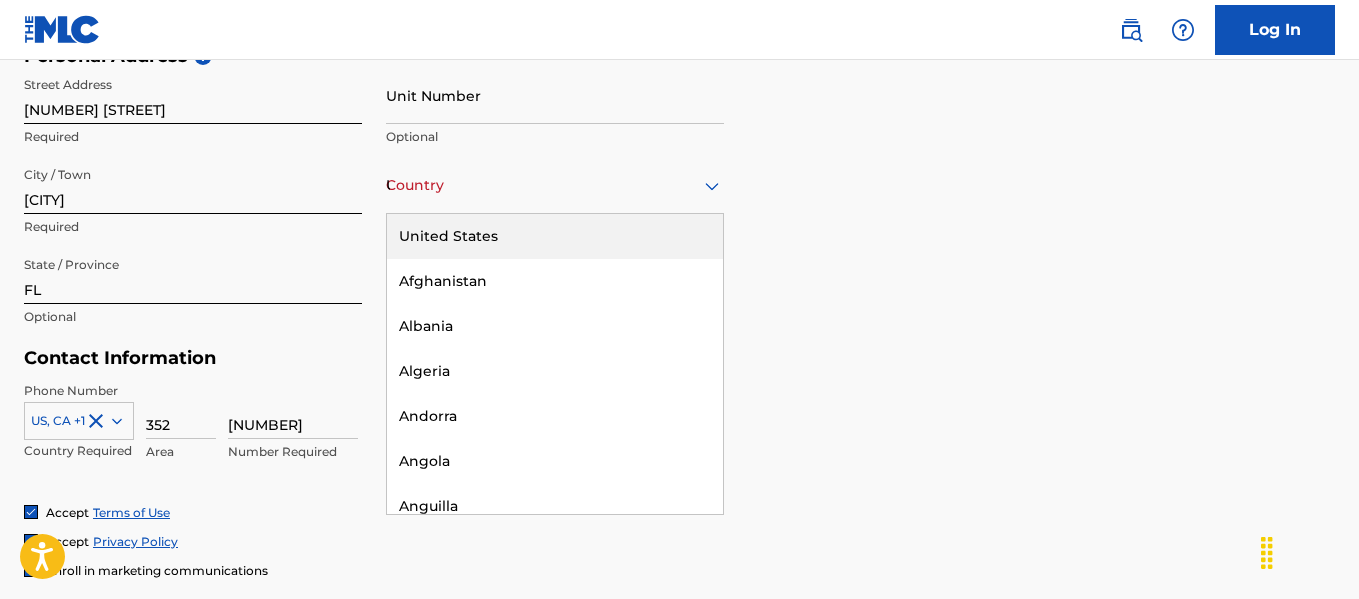 click on "Country United States" at bounding box center (555, 185) 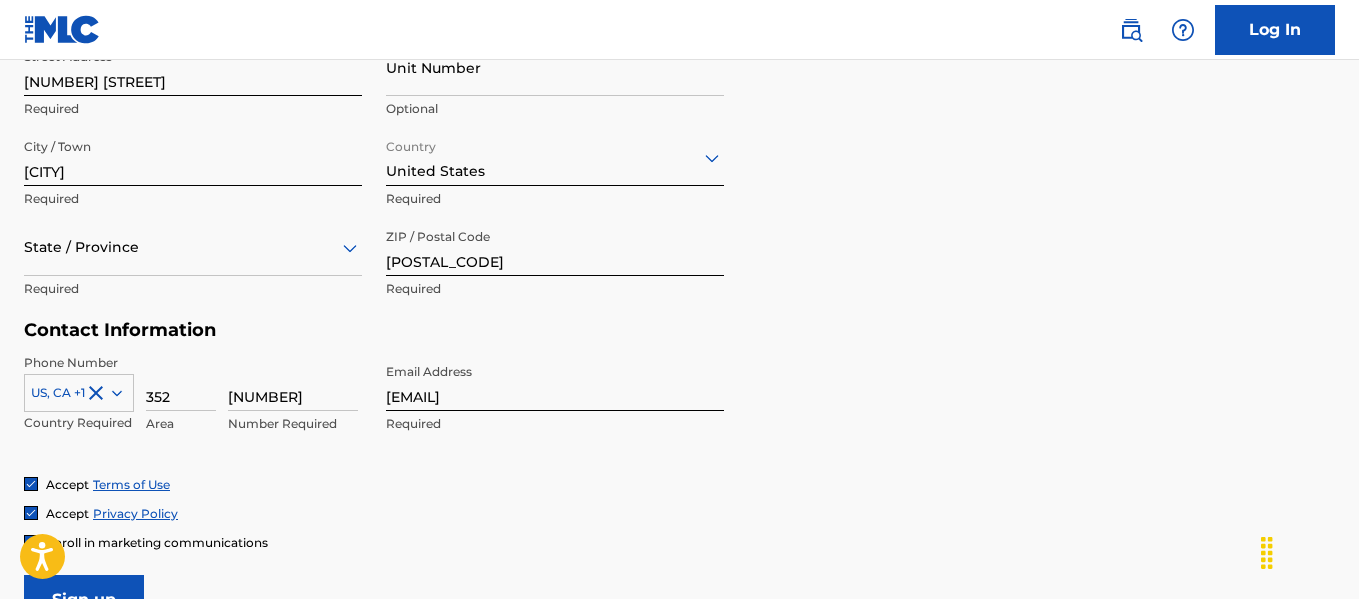 scroll, scrollTop: 965, scrollLeft: 0, axis: vertical 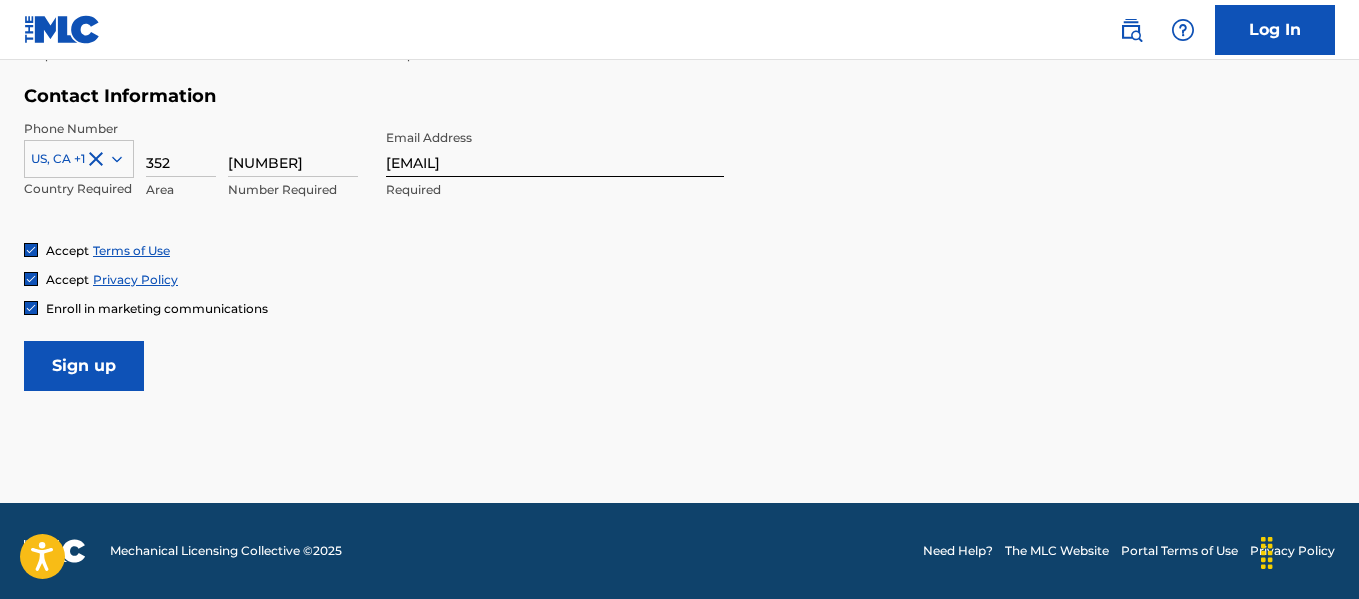 click on "Sign up" at bounding box center [84, 366] 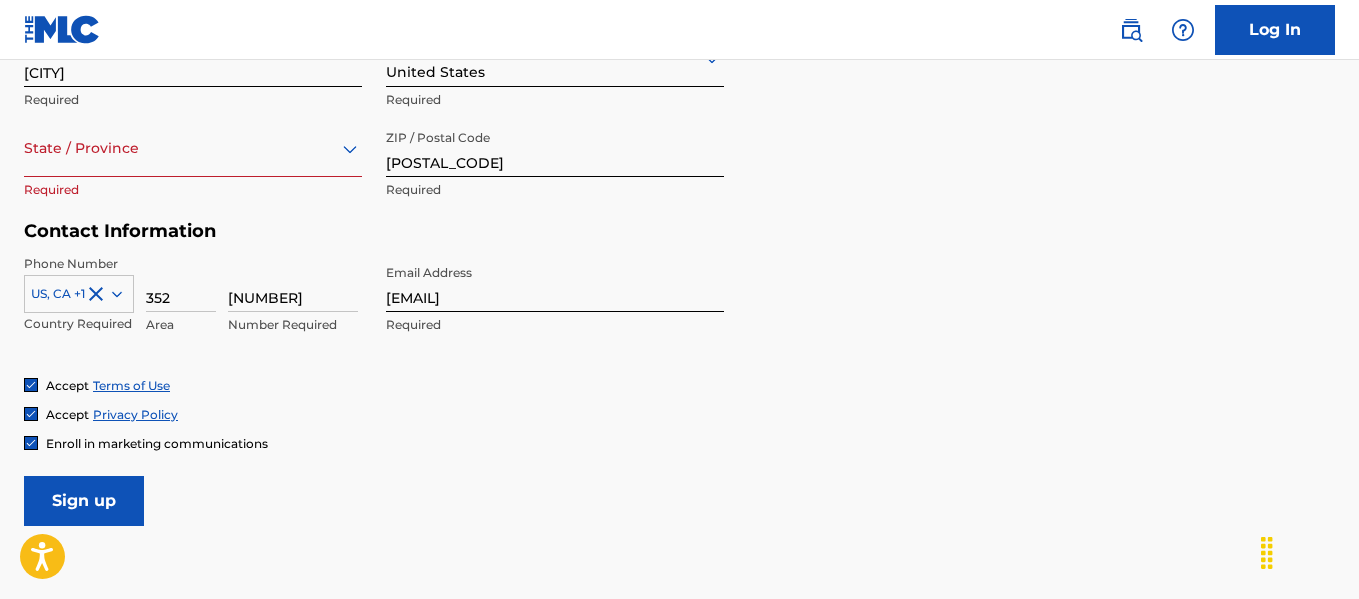 scroll, scrollTop: 796, scrollLeft: 0, axis: vertical 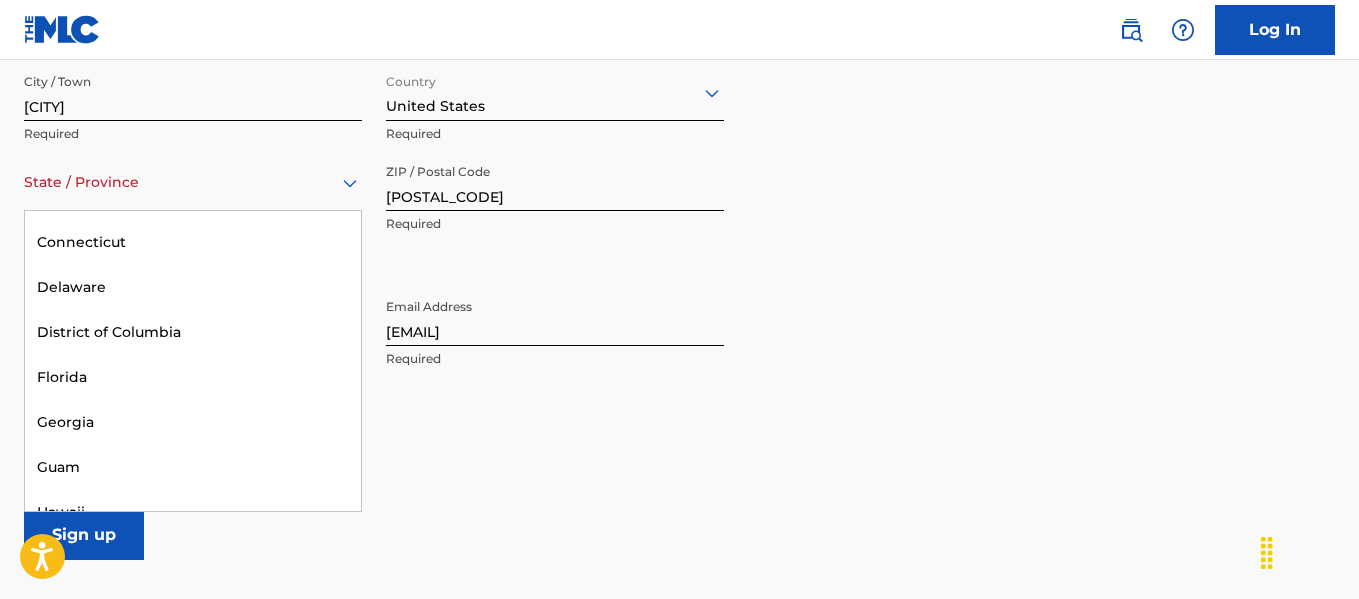 click on "Florida" at bounding box center (193, 377) 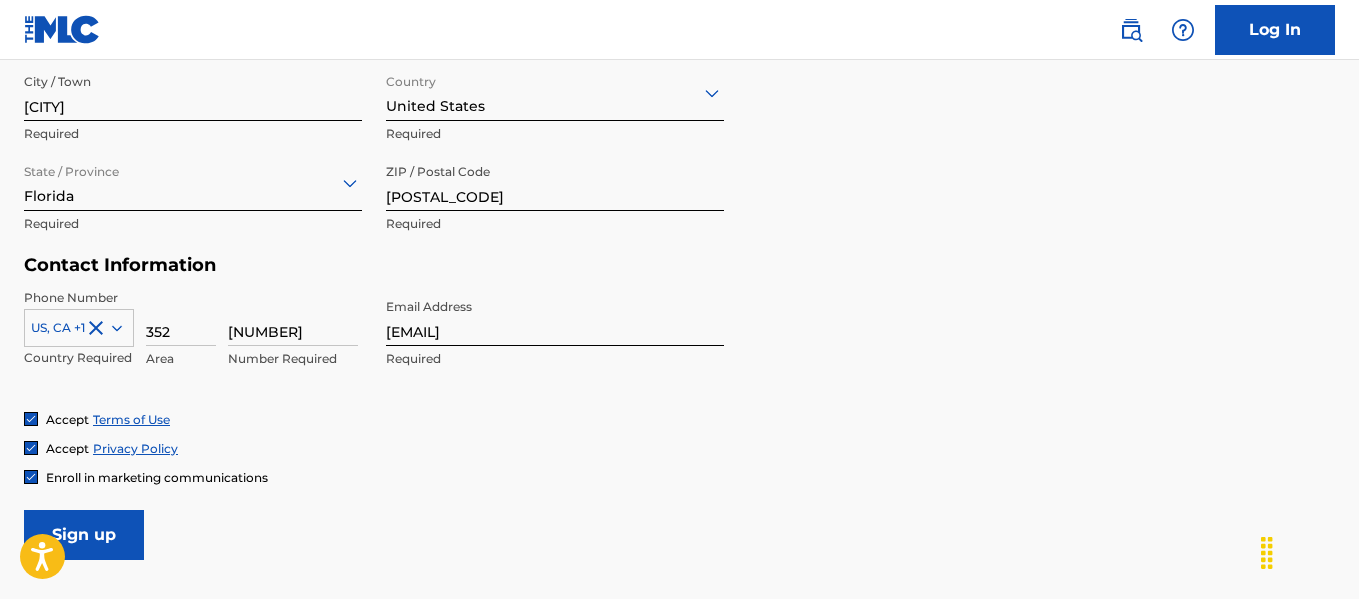 click on "Sign up" at bounding box center [84, 535] 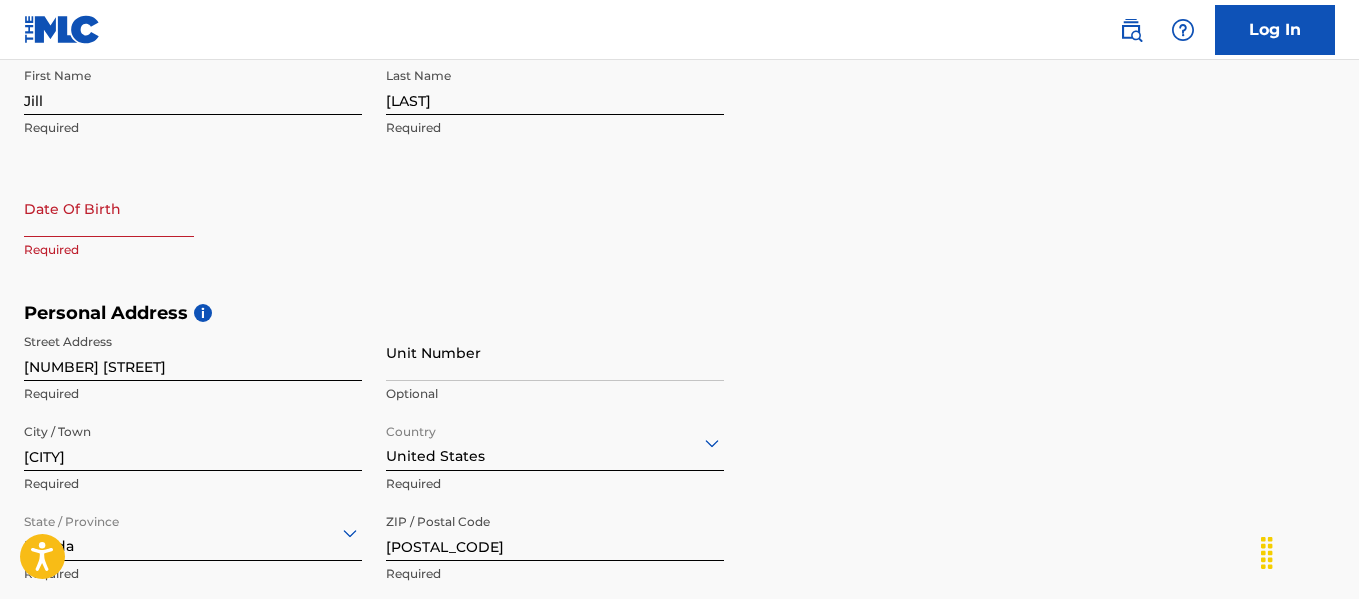 scroll, scrollTop: 441, scrollLeft: 0, axis: vertical 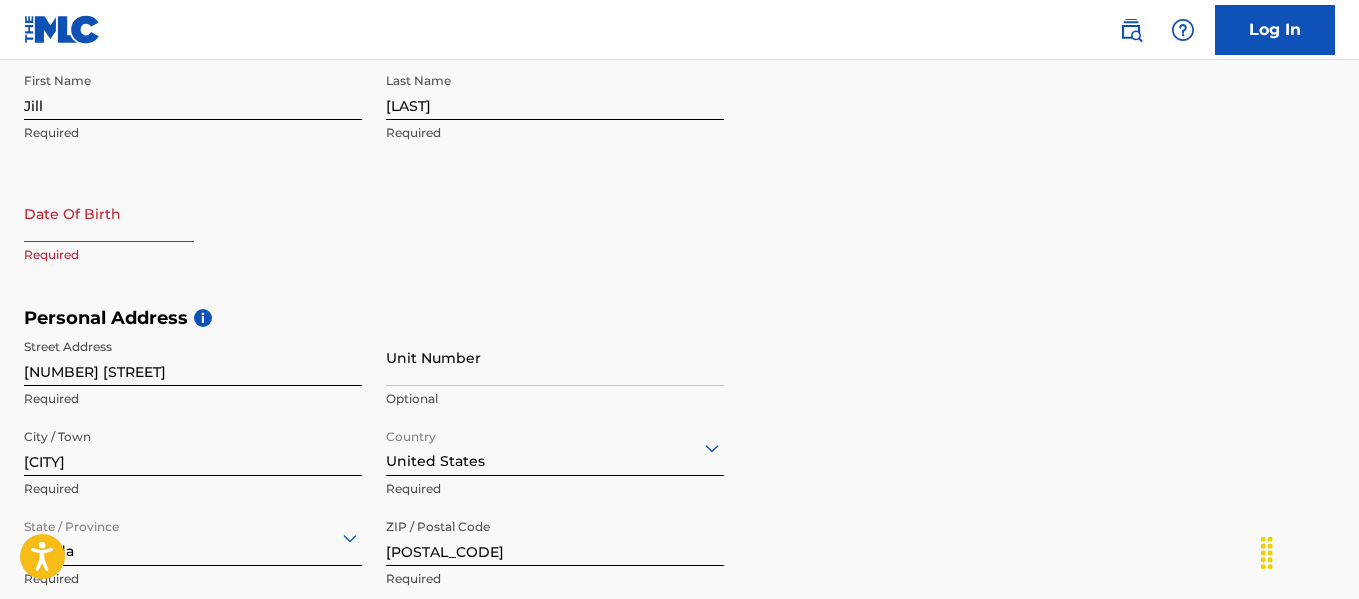 click at bounding box center [109, 213] 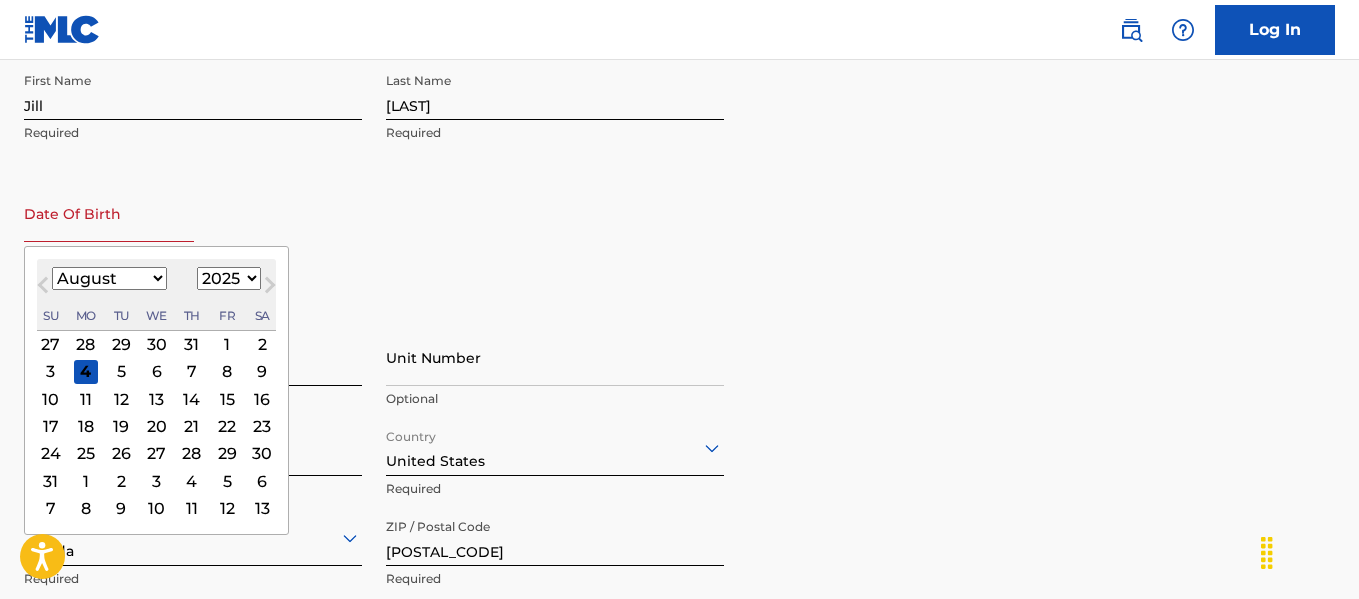 click on "January February March April May June July August September October November December" at bounding box center (109, 278) 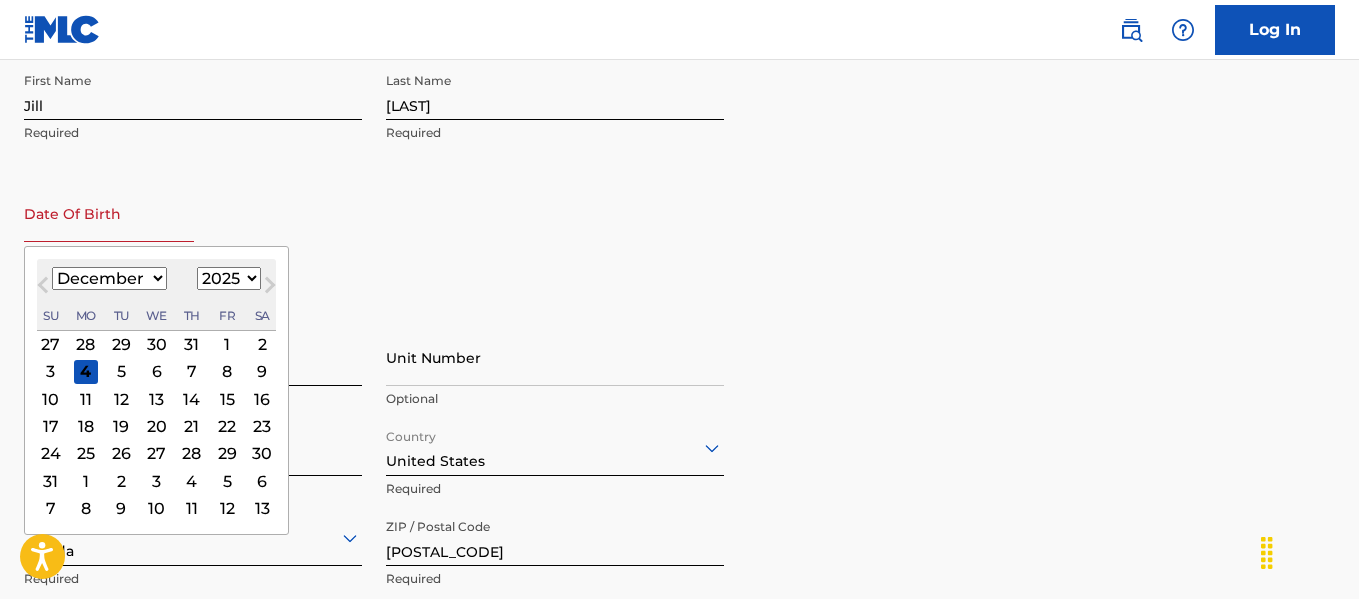 click on "January February March April May June July August September October November December" at bounding box center (109, 278) 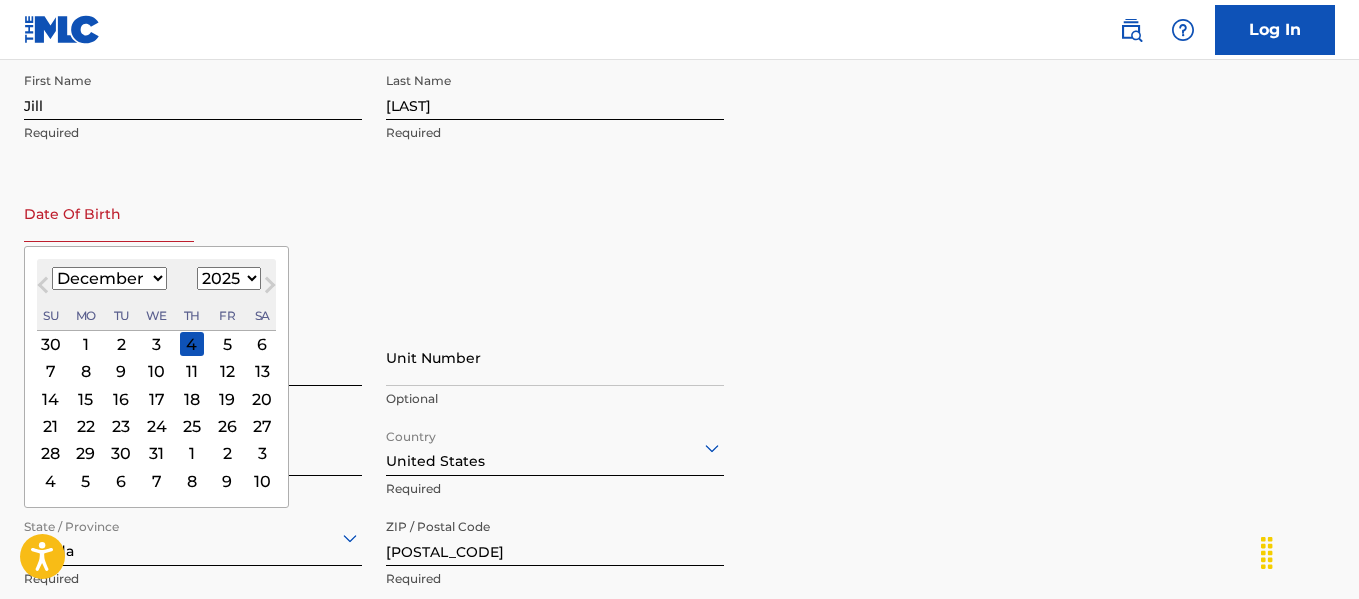 click on "8" at bounding box center (86, 372) 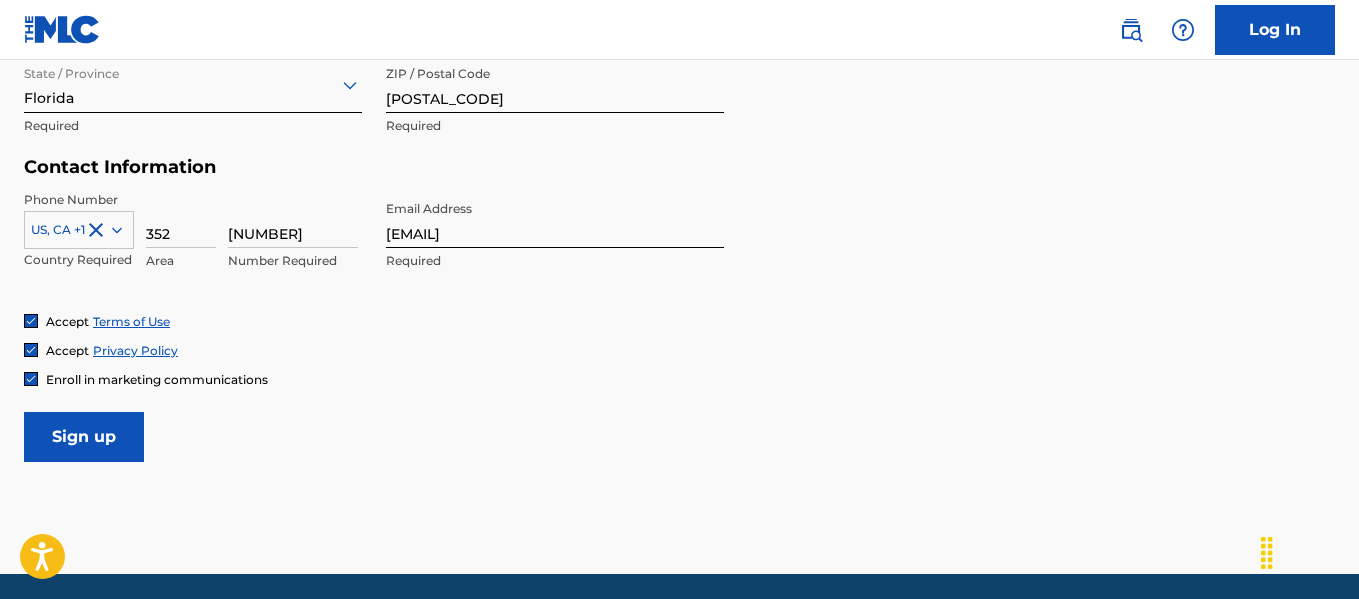 scroll, scrollTop: 965, scrollLeft: 0, axis: vertical 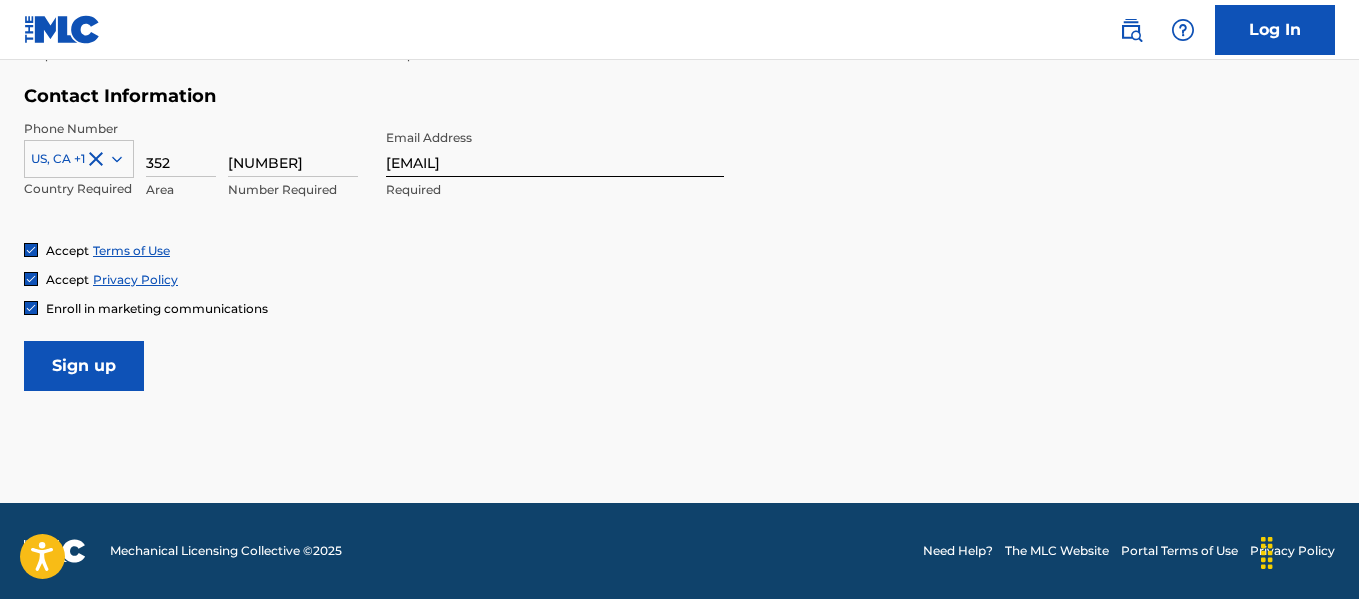 type on "[MONTH] [DAY] [YEAR]" 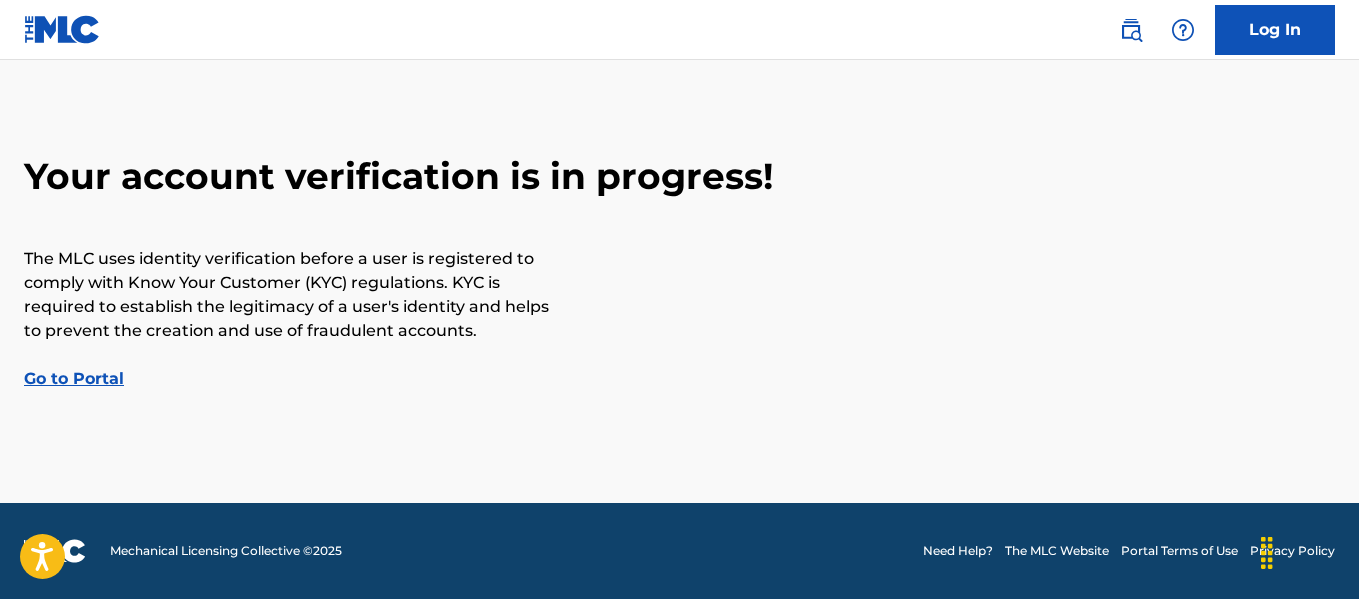 scroll, scrollTop: 0, scrollLeft: 0, axis: both 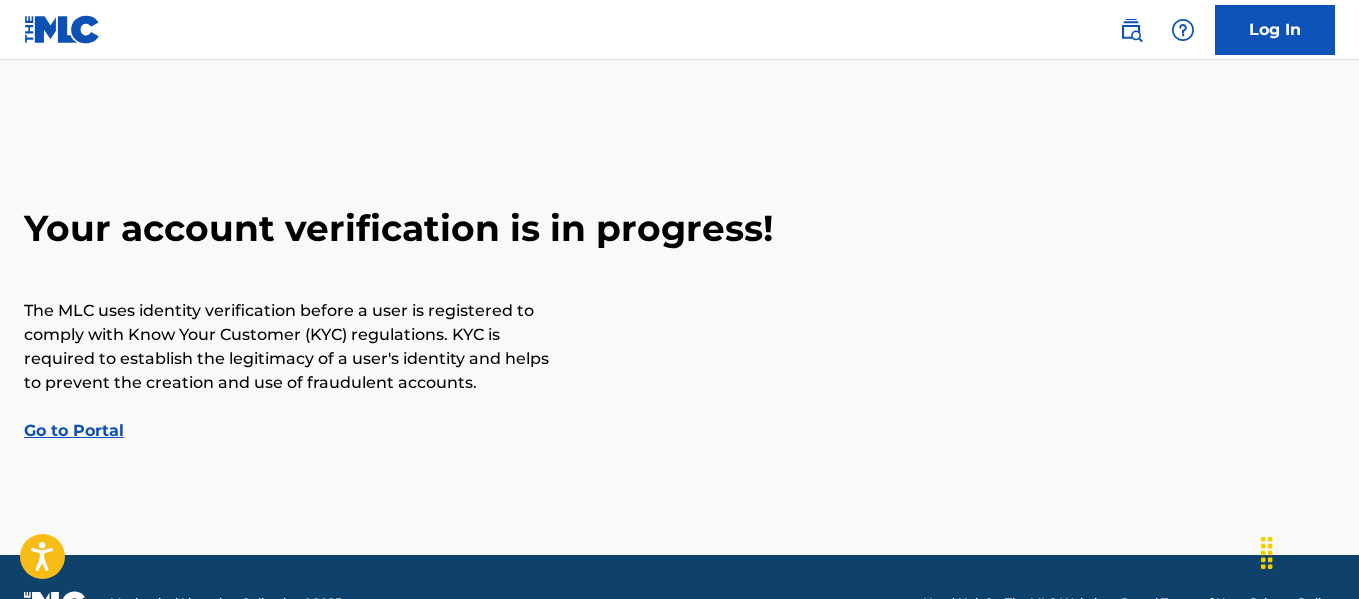 click on "Go to Portal" at bounding box center (74, 430) 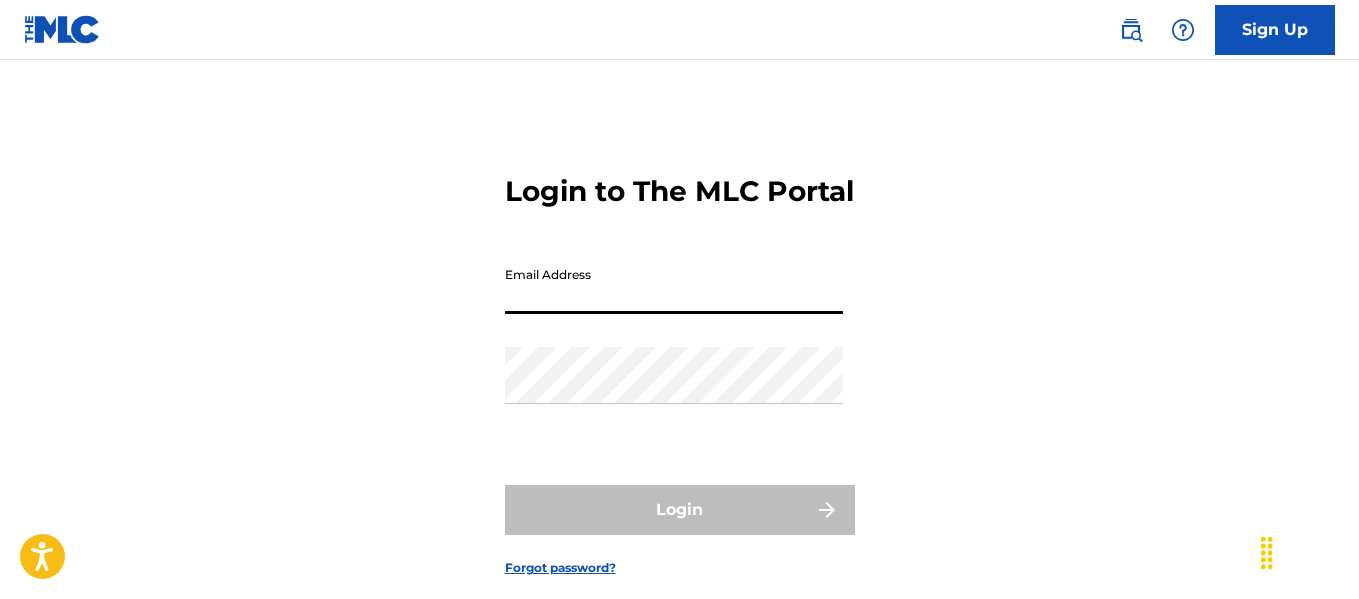 click on "Email Address" at bounding box center [674, 285] 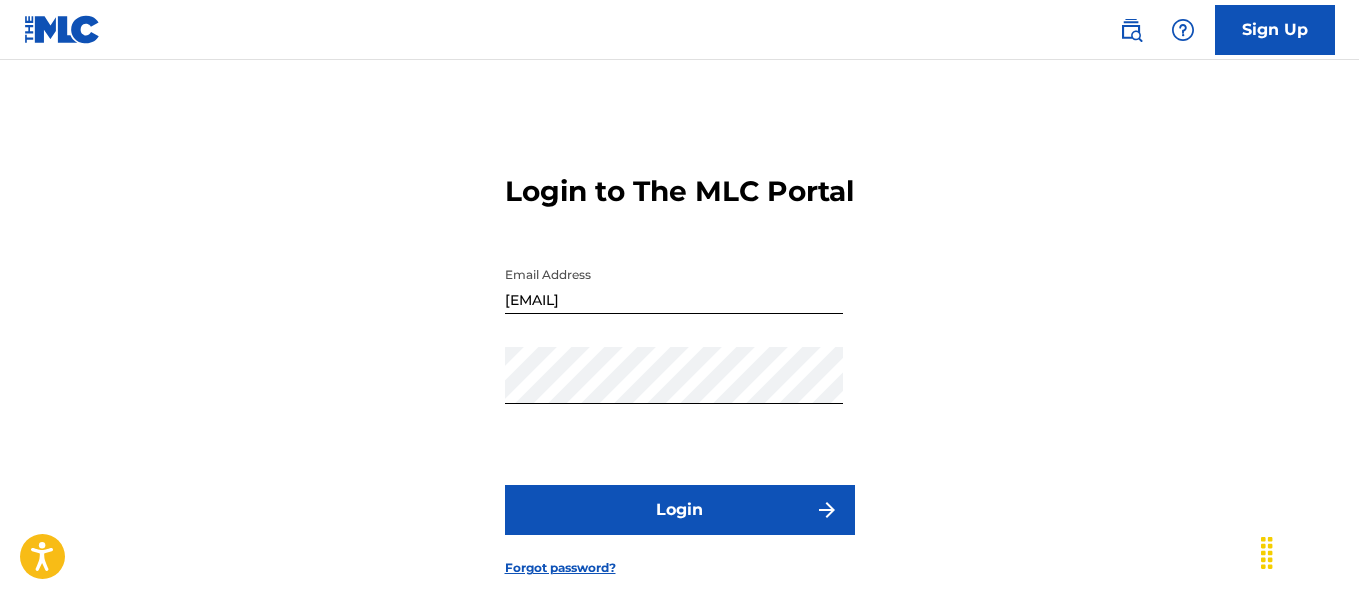 click on "Login" at bounding box center (680, 510) 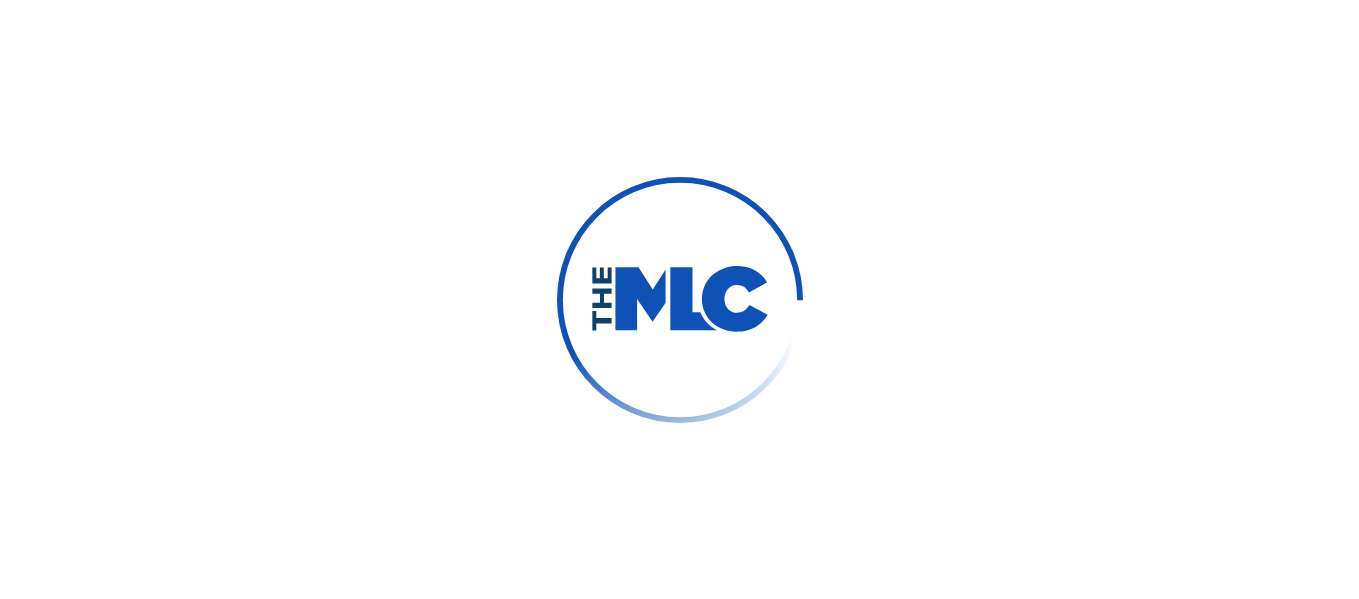 scroll, scrollTop: 0, scrollLeft: 0, axis: both 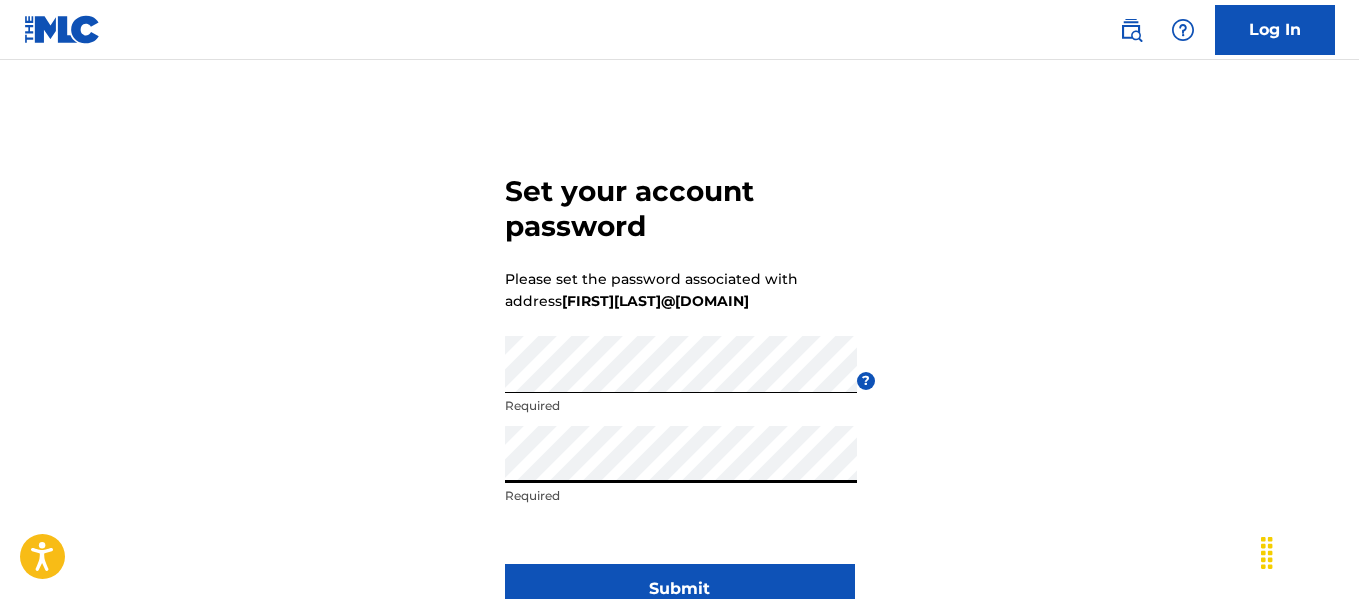 click on "Submit" at bounding box center (680, 589) 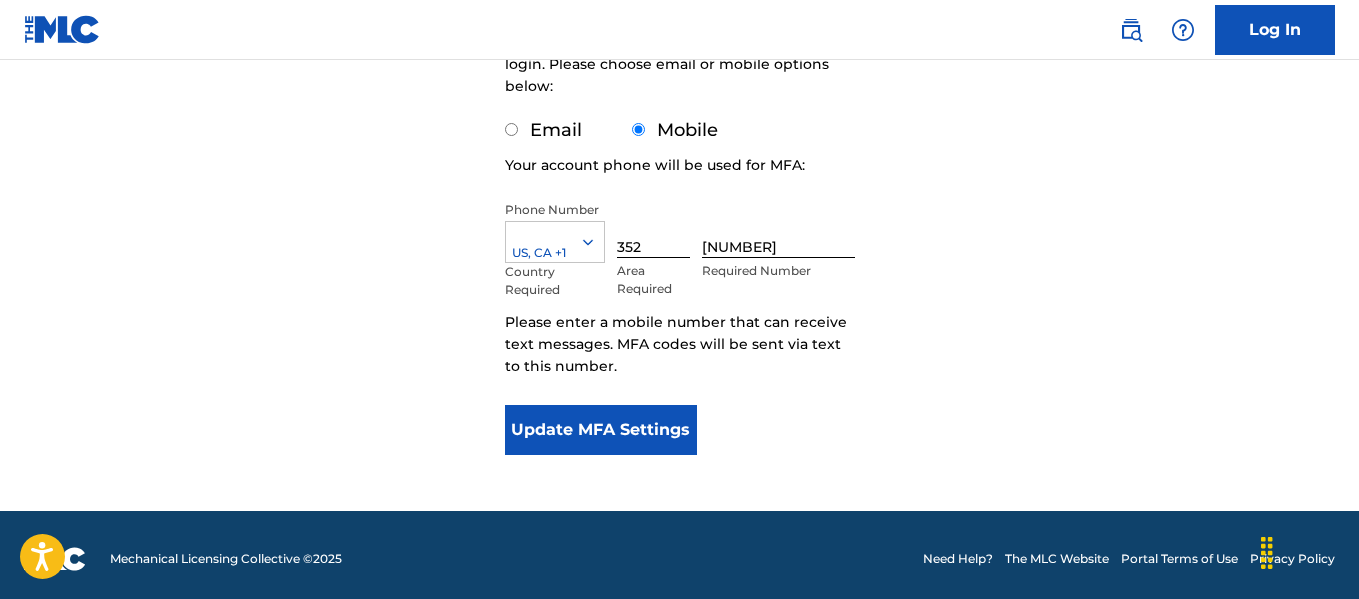 scroll, scrollTop: 359, scrollLeft: 0, axis: vertical 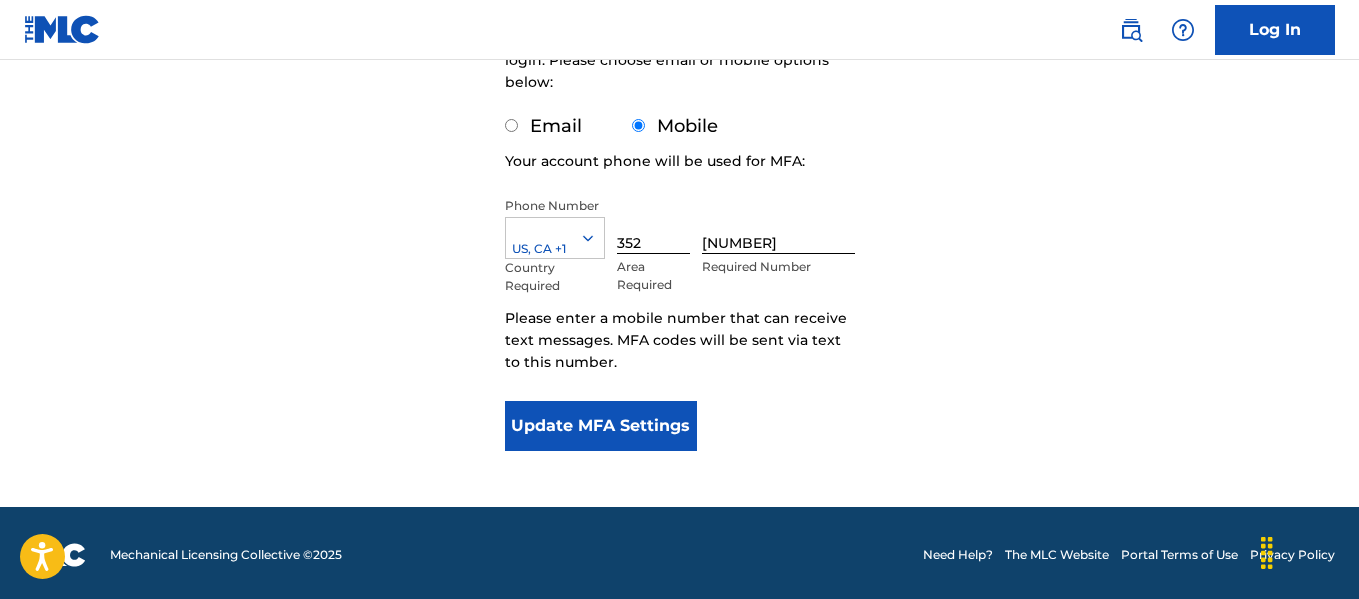 click on "Update MFA Settings" at bounding box center [601, 426] 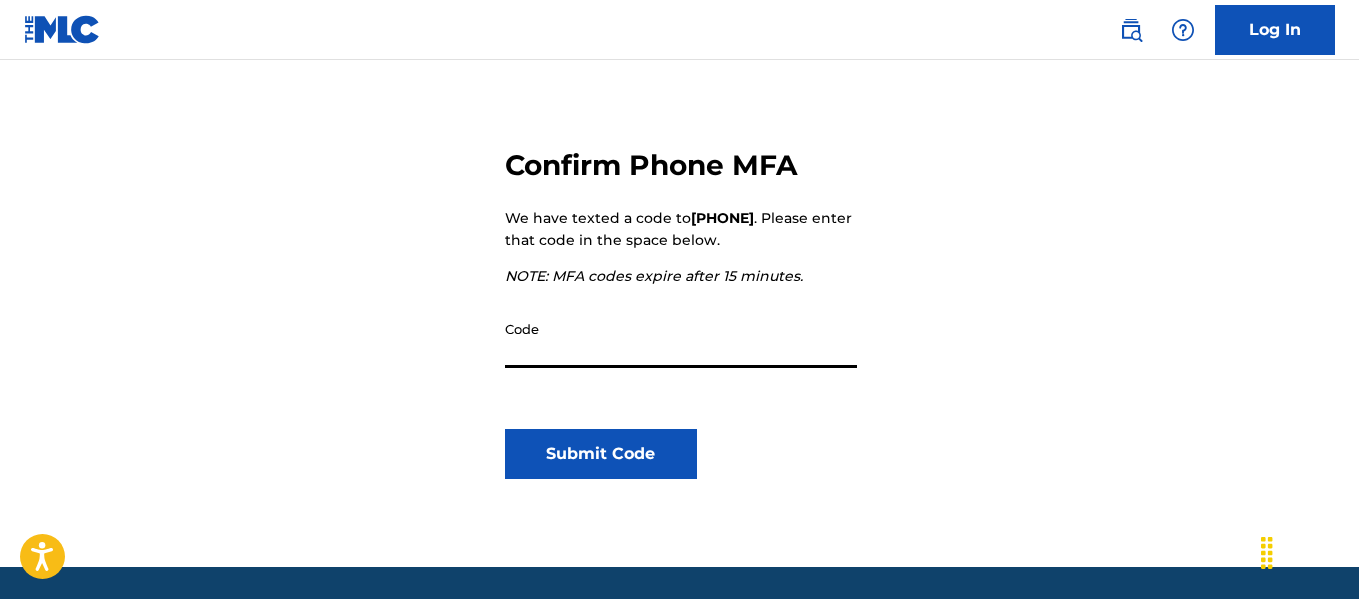 scroll, scrollTop: 219, scrollLeft: 0, axis: vertical 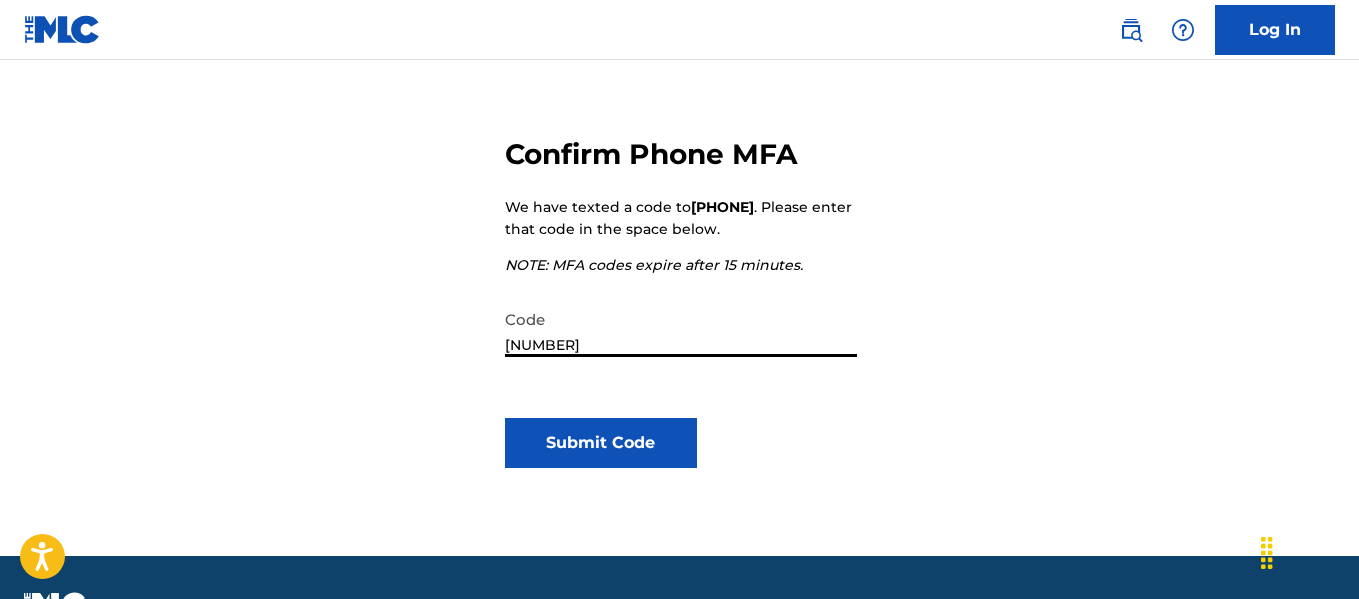 type on "[NUMBER]" 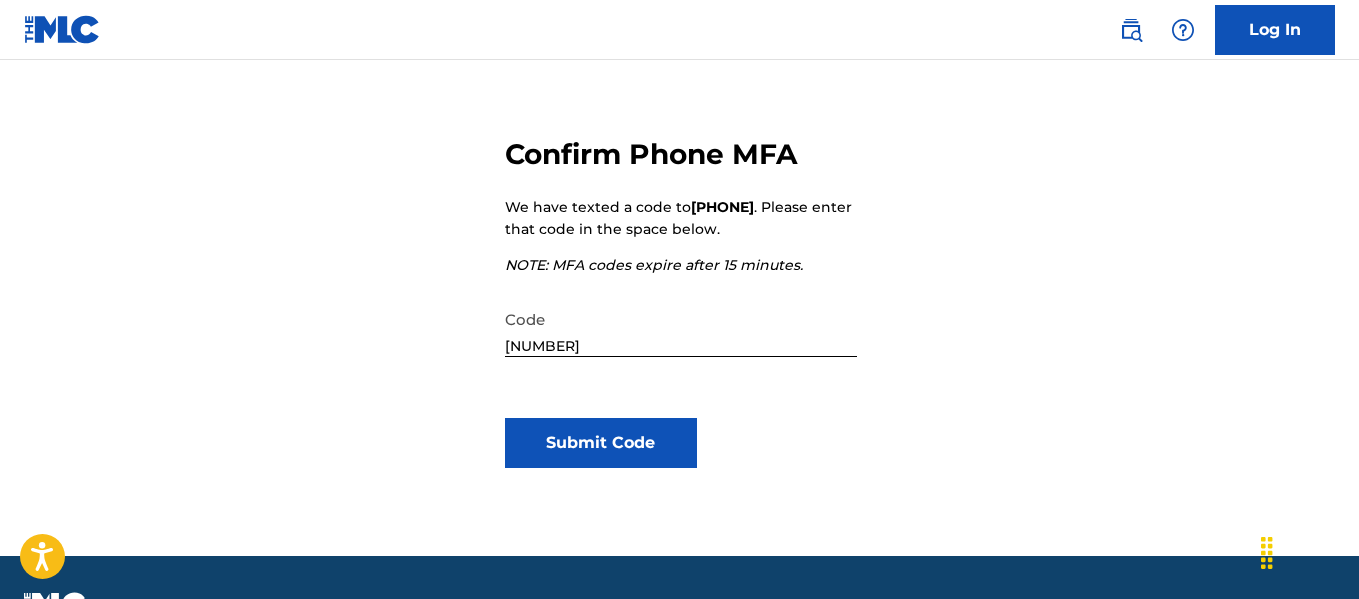 click on "Submit Code" at bounding box center (601, 443) 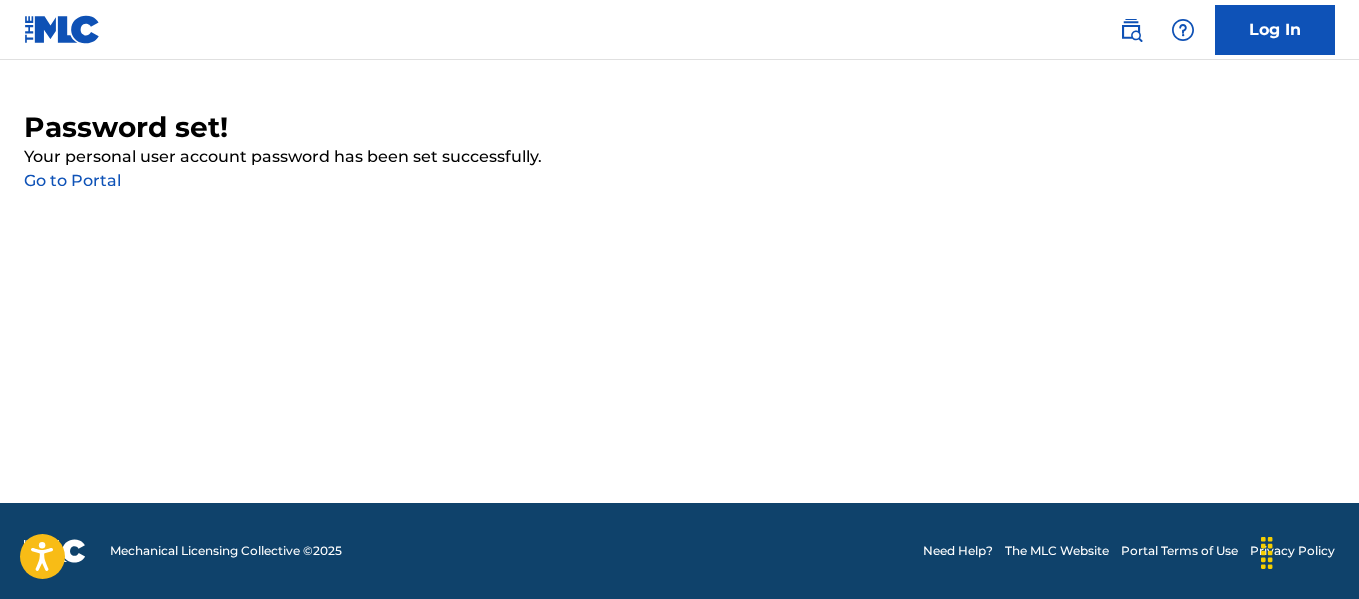 click on "Go to Portal" at bounding box center (72, 180) 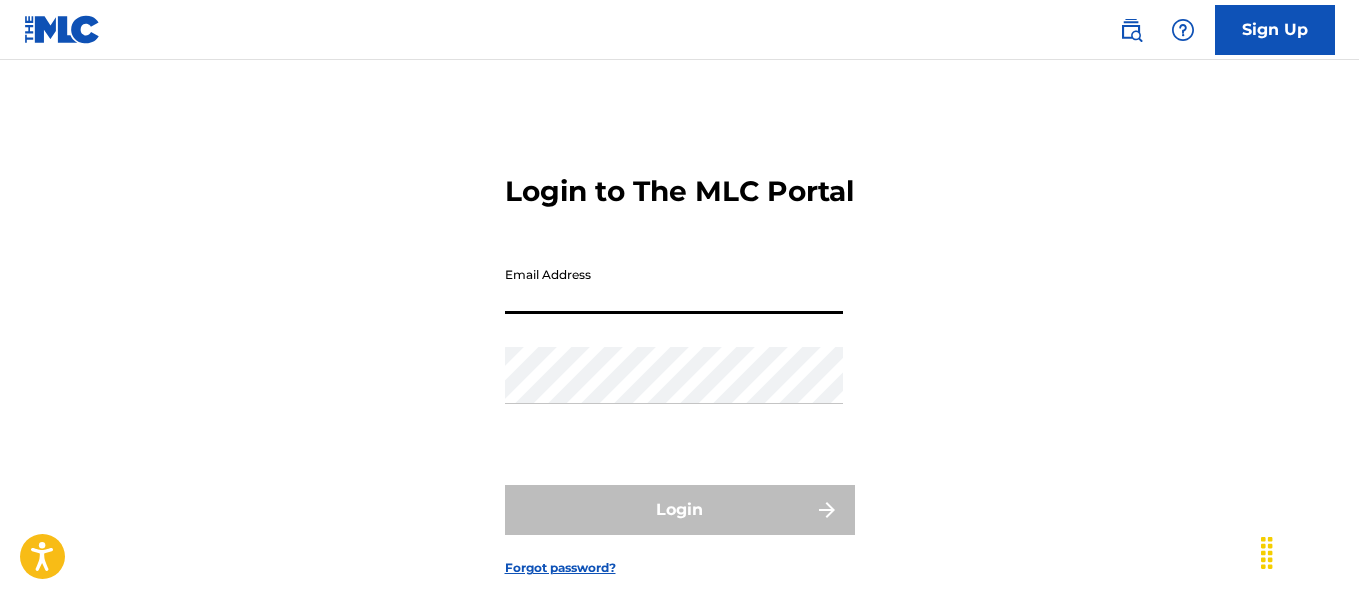 click on "Email Address" at bounding box center (674, 285) 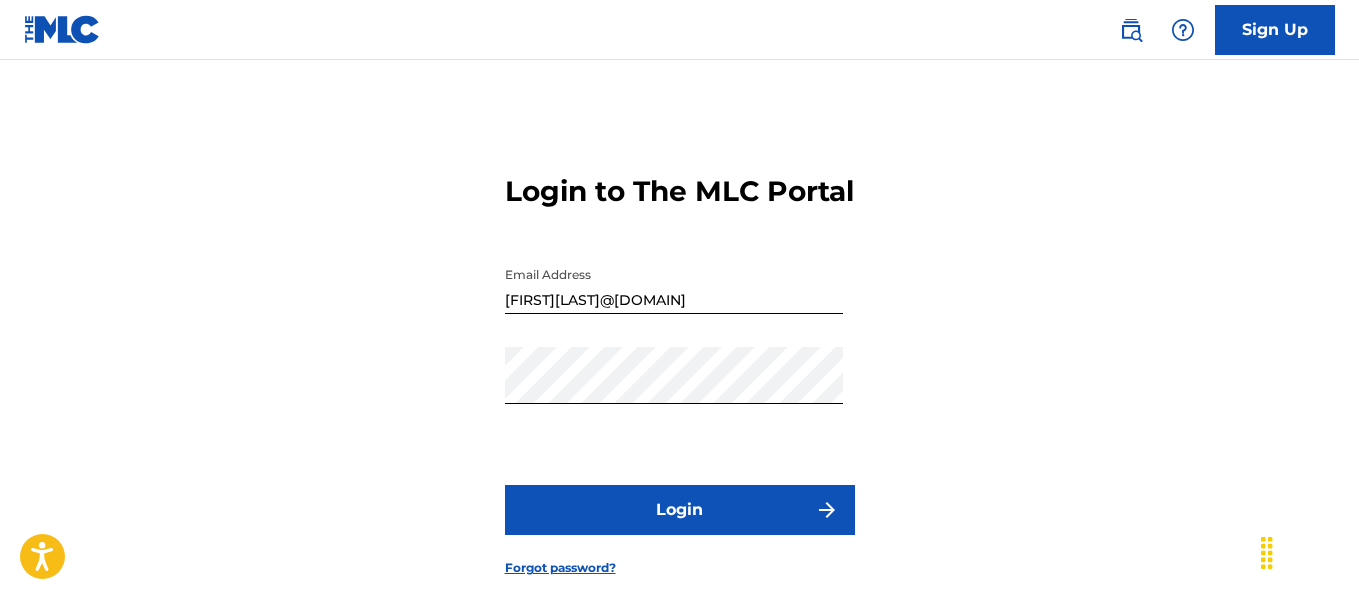 click on "Login" at bounding box center (680, 510) 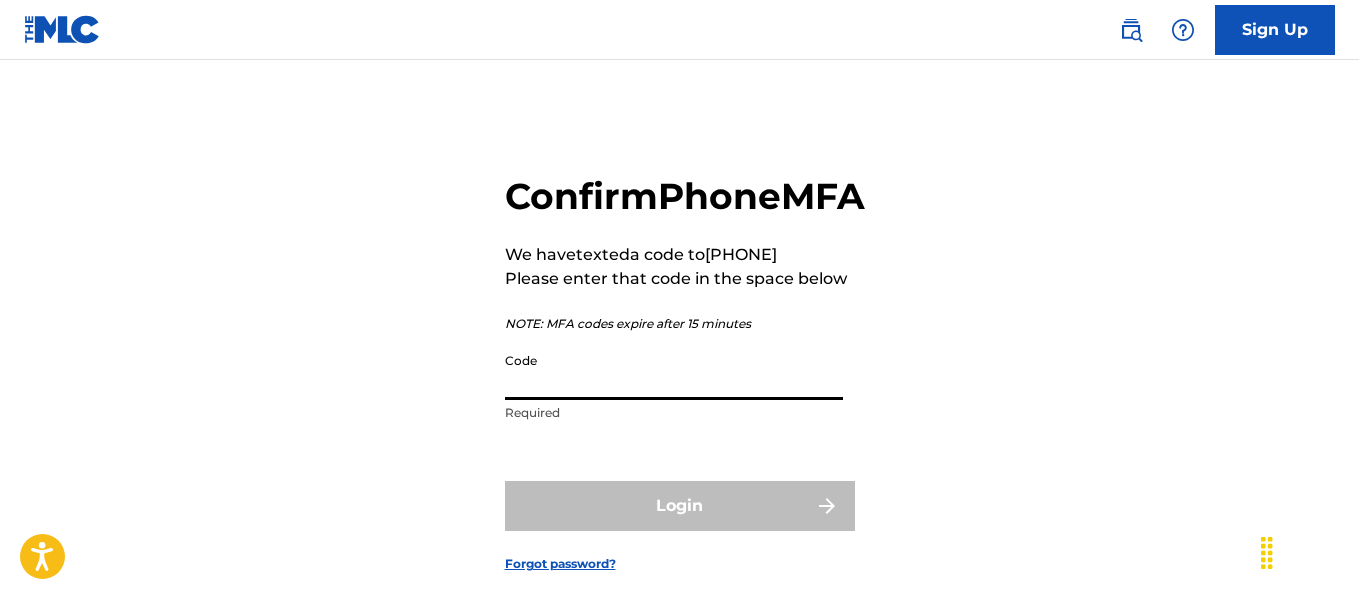 click on "Code" at bounding box center [674, 371] 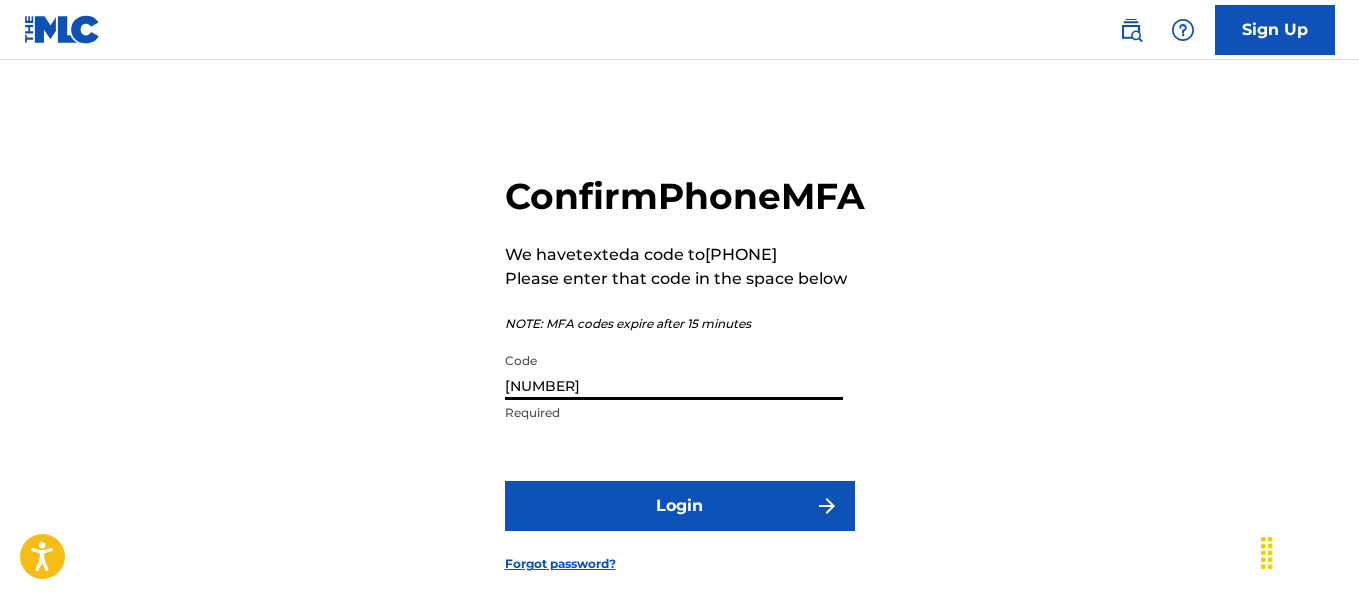 type on "[NUMBER]" 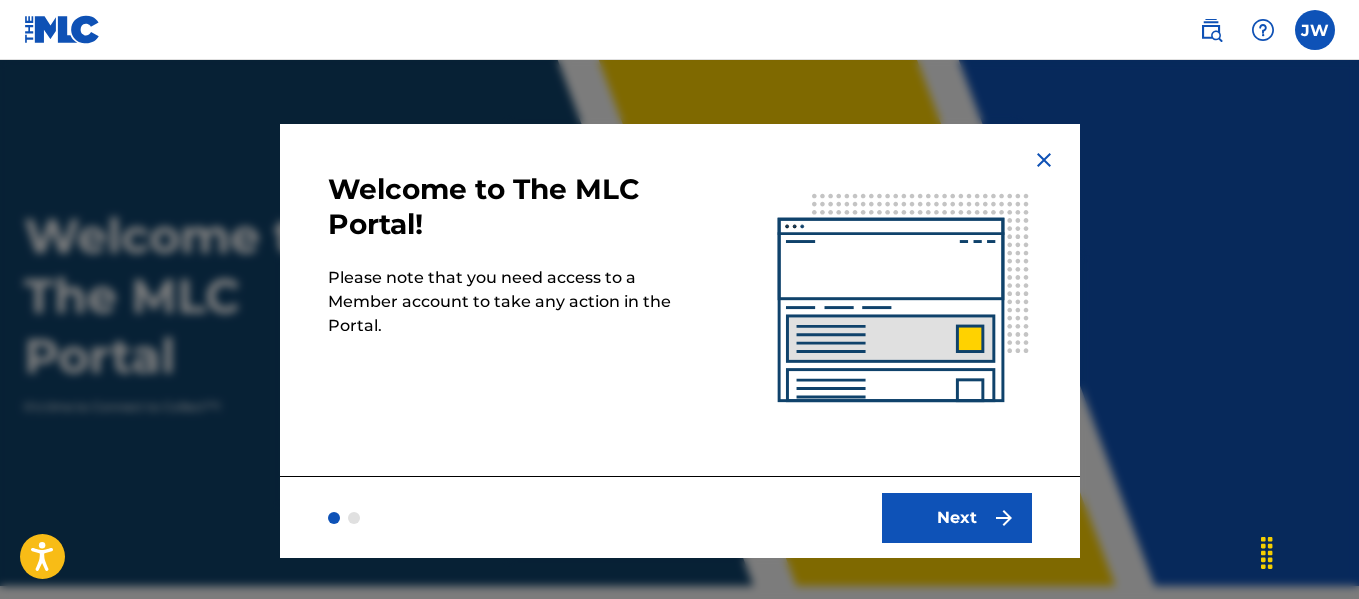 scroll, scrollTop: 0, scrollLeft: 0, axis: both 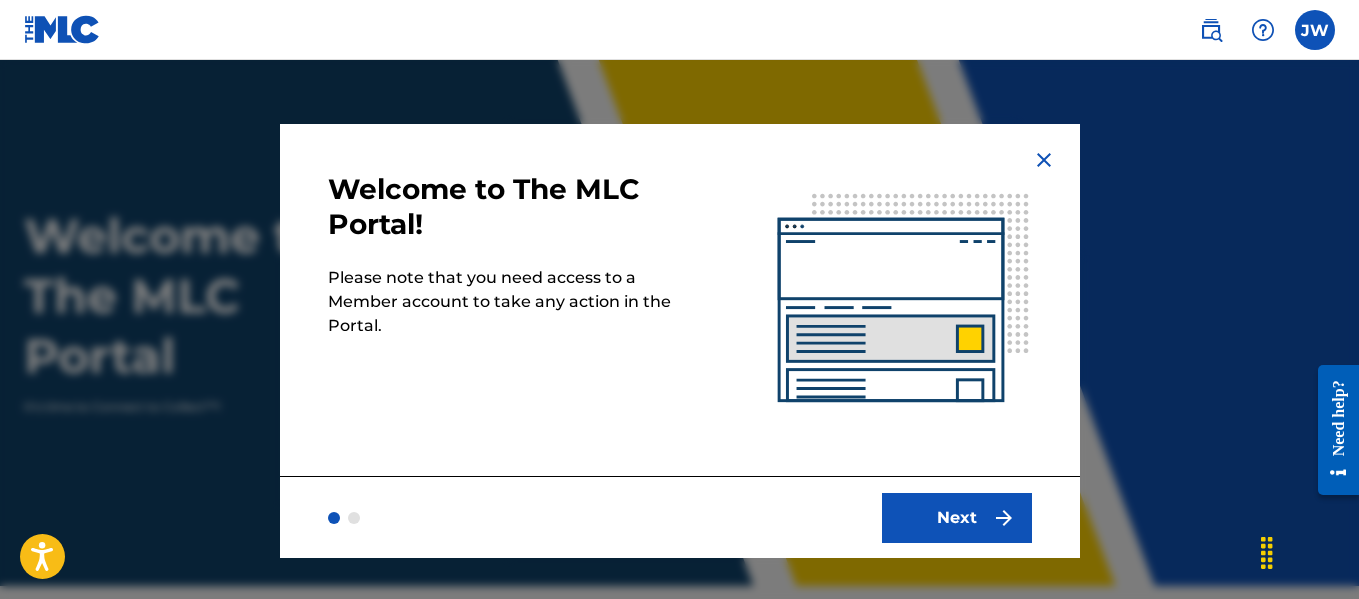 click on "Next" at bounding box center (957, 518) 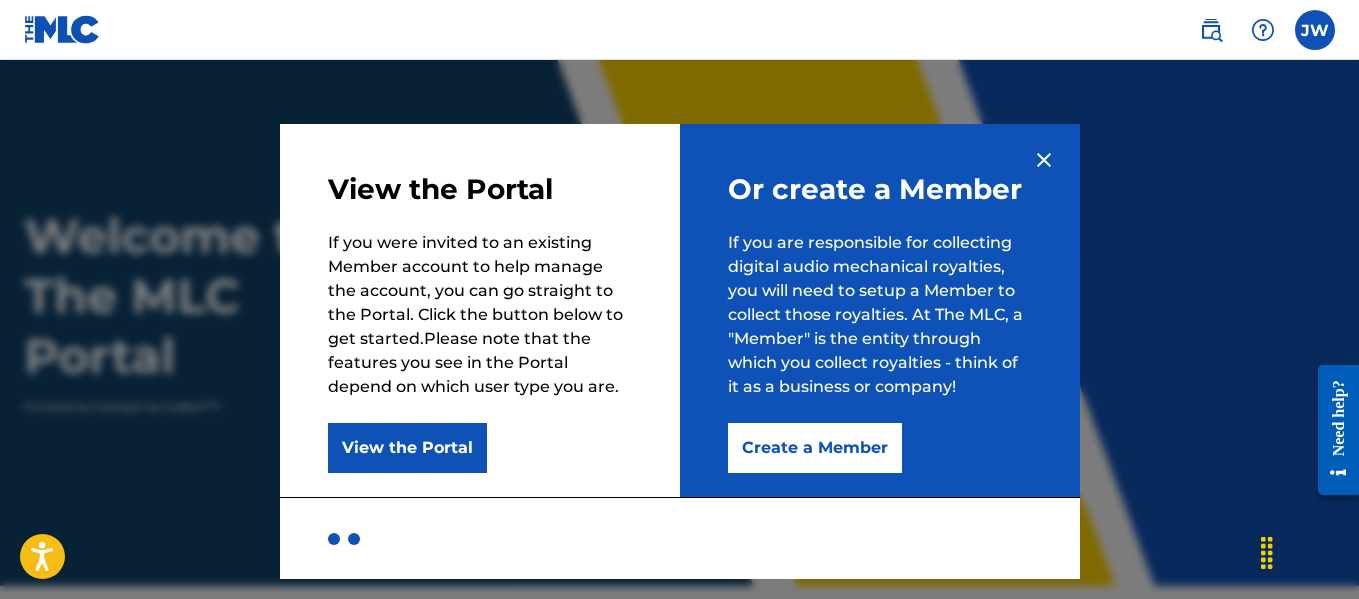 click on "Create a Member" at bounding box center (815, 448) 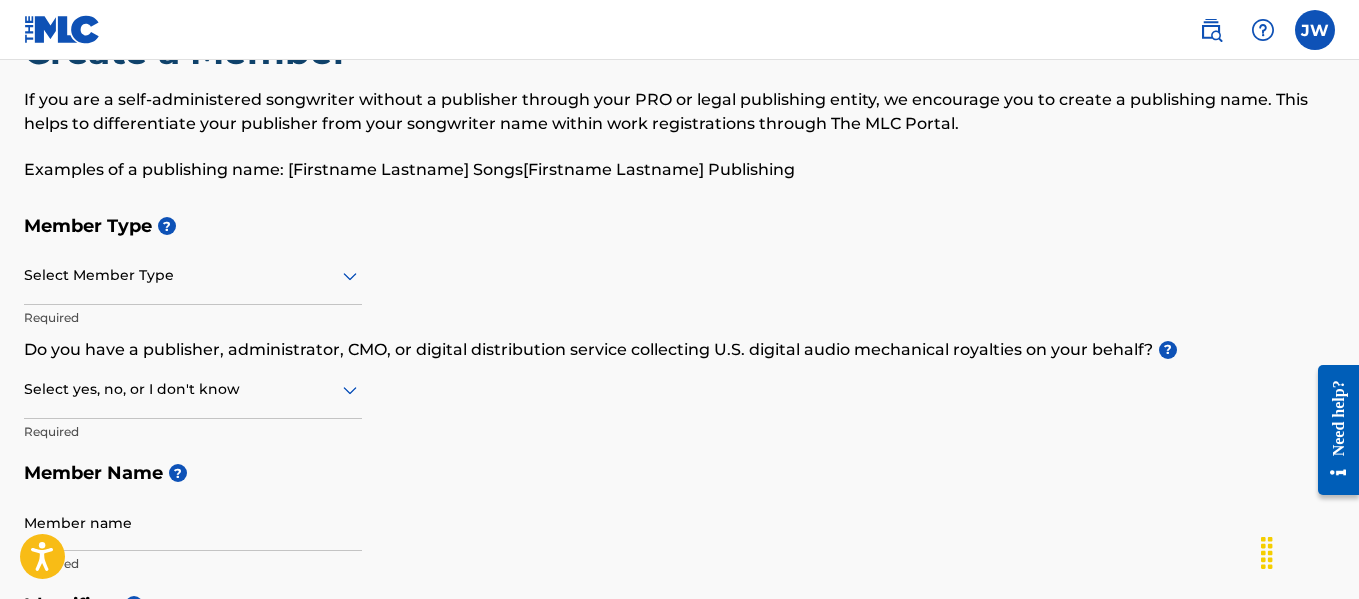 scroll, scrollTop: 79, scrollLeft: 0, axis: vertical 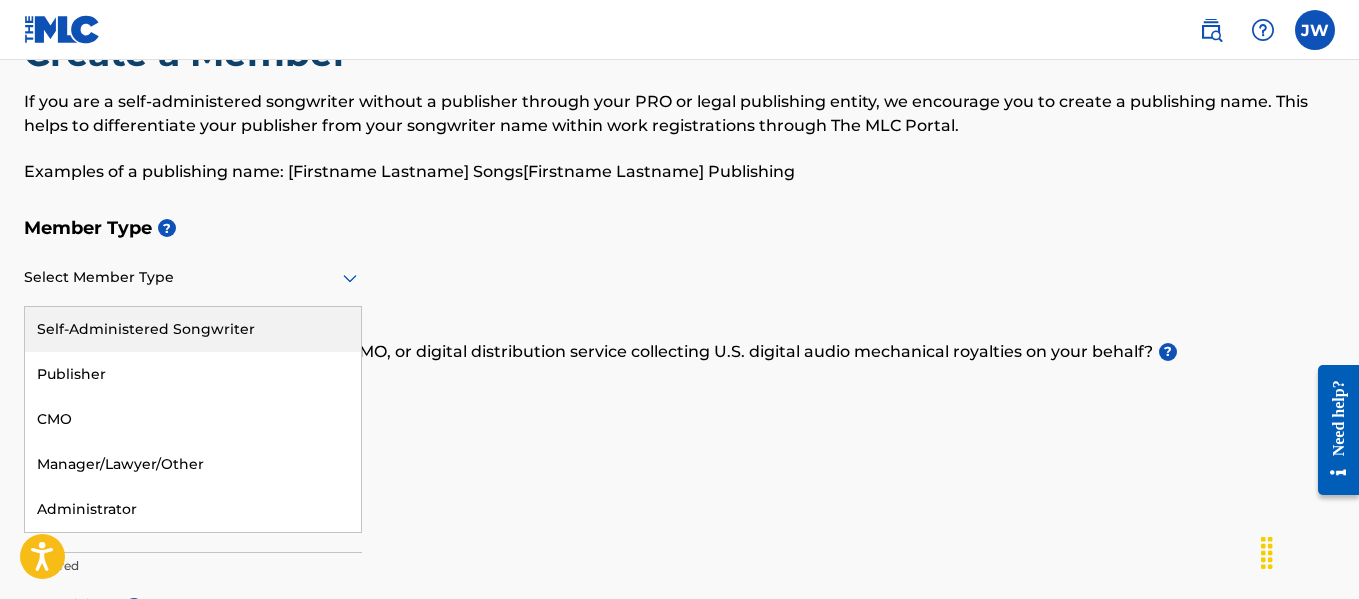 click 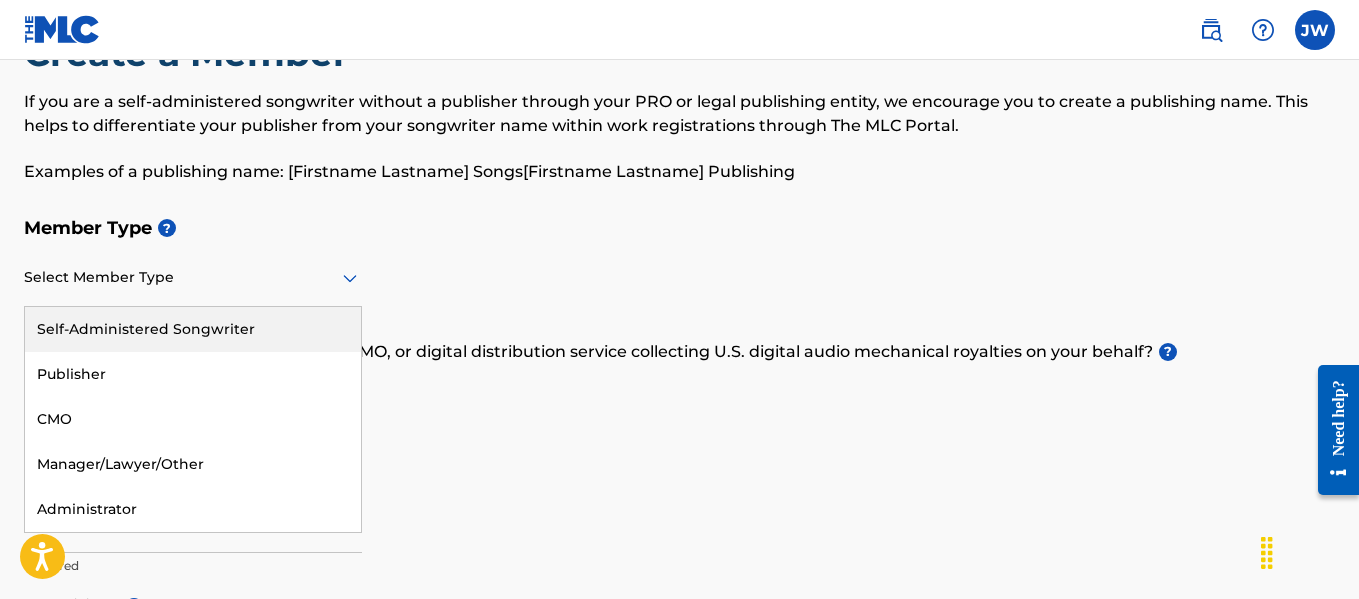 click on "Self-Administered Songwriter" at bounding box center (193, 329) 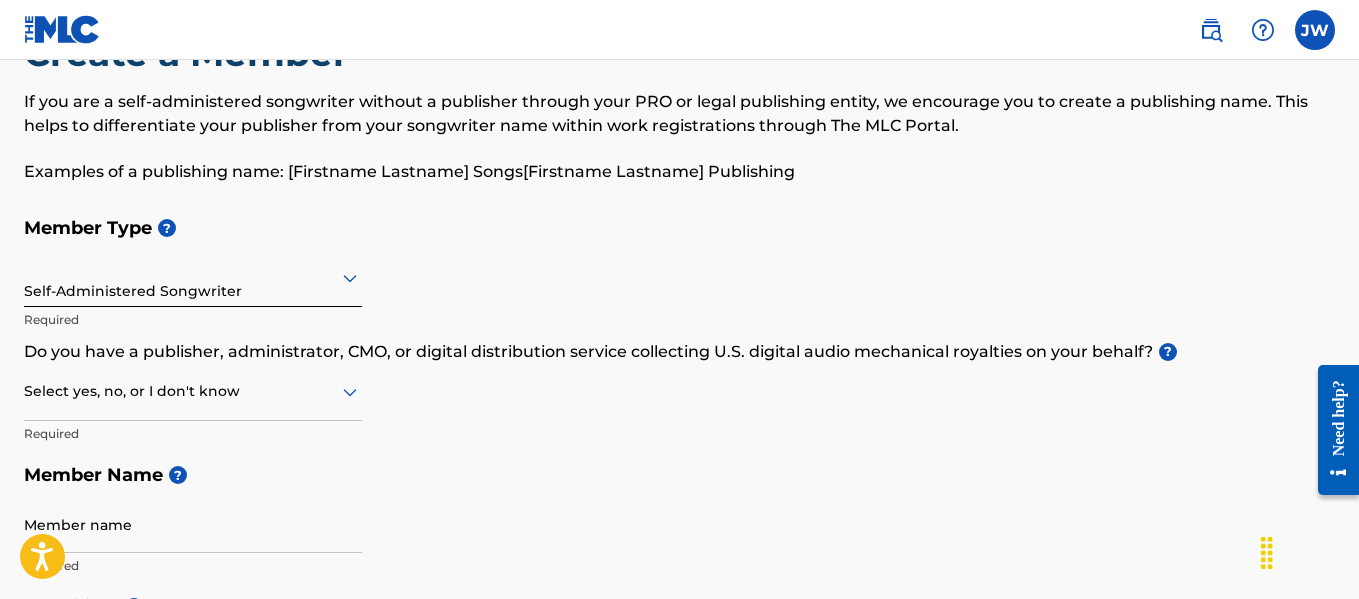 click 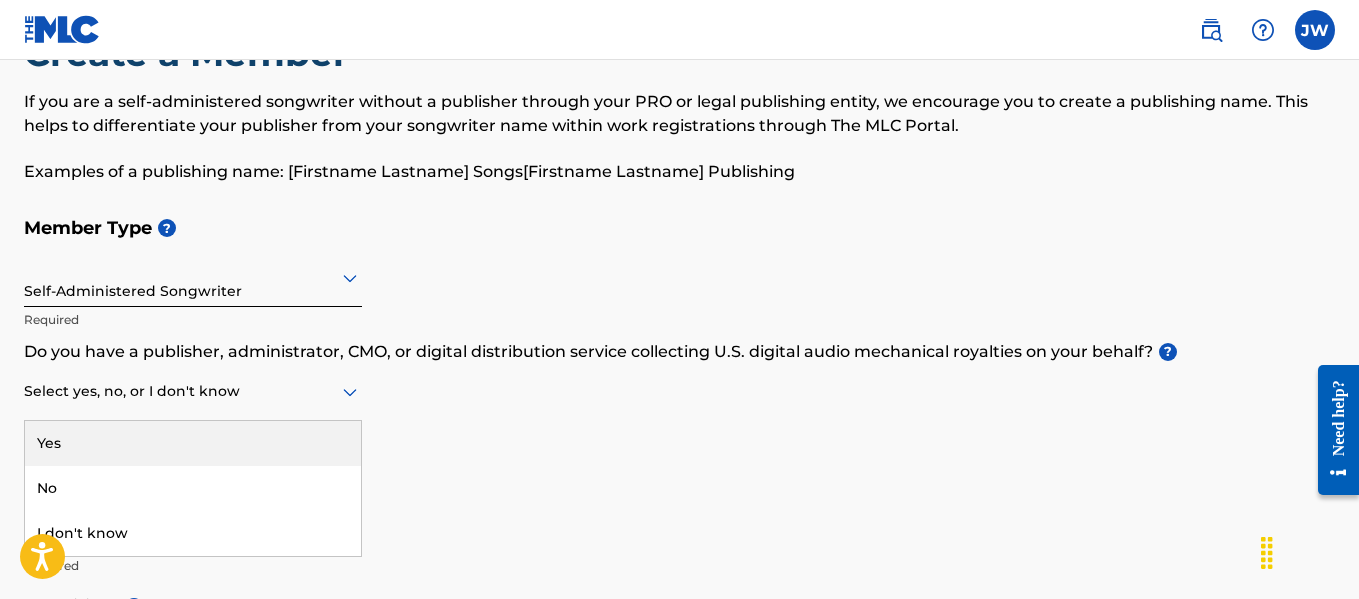 click on "Yes" at bounding box center [193, 443] 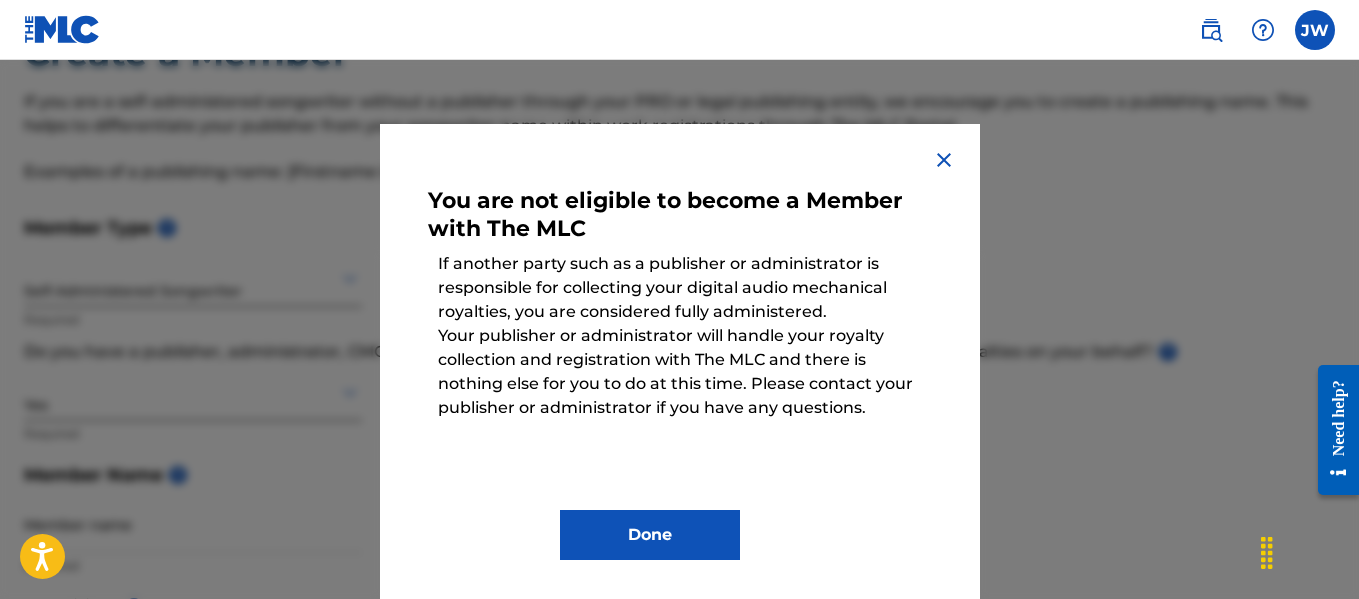 click at bounding box center (944, 160) 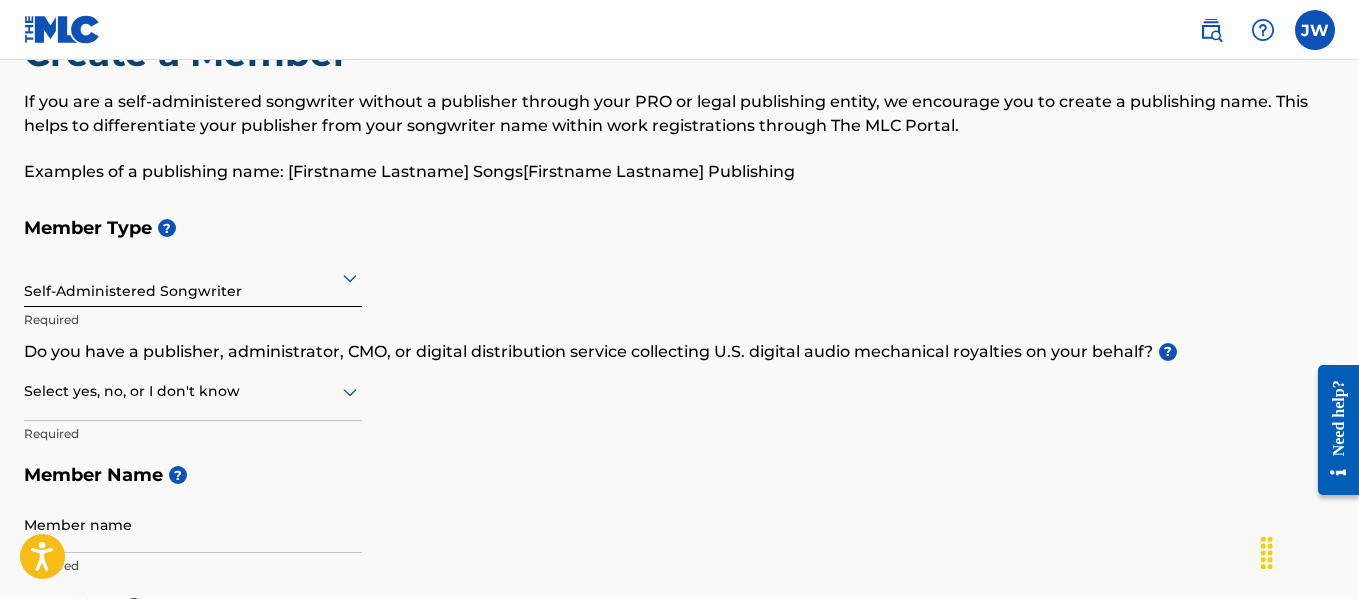 click 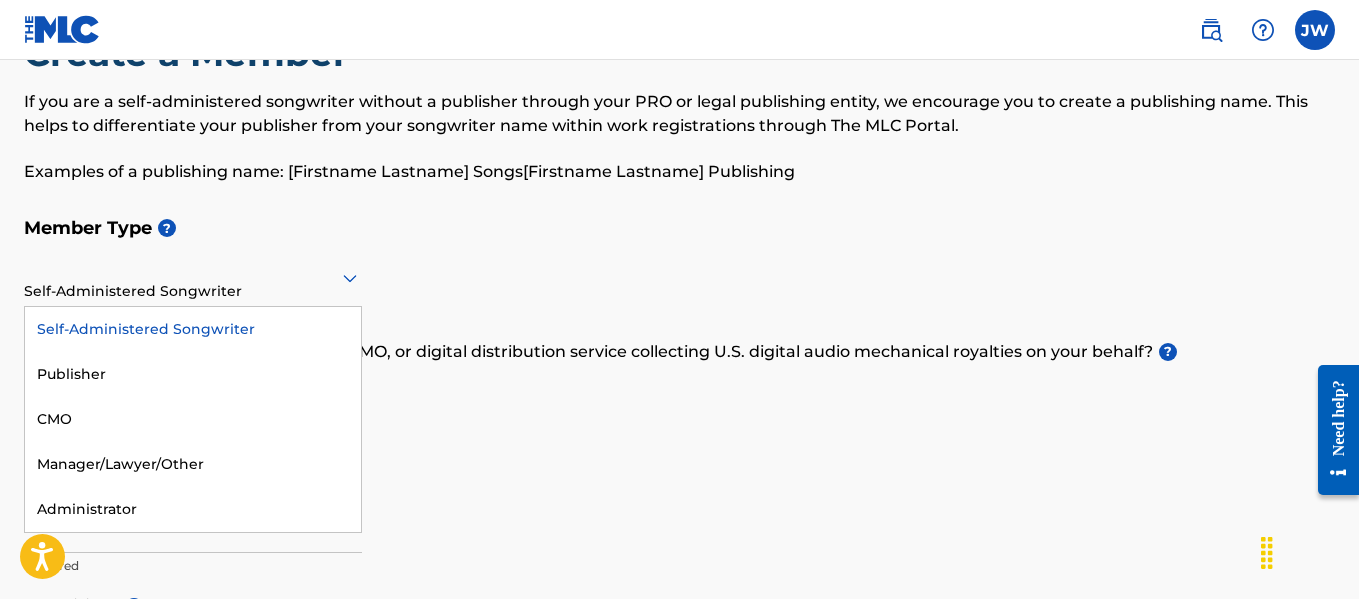 click 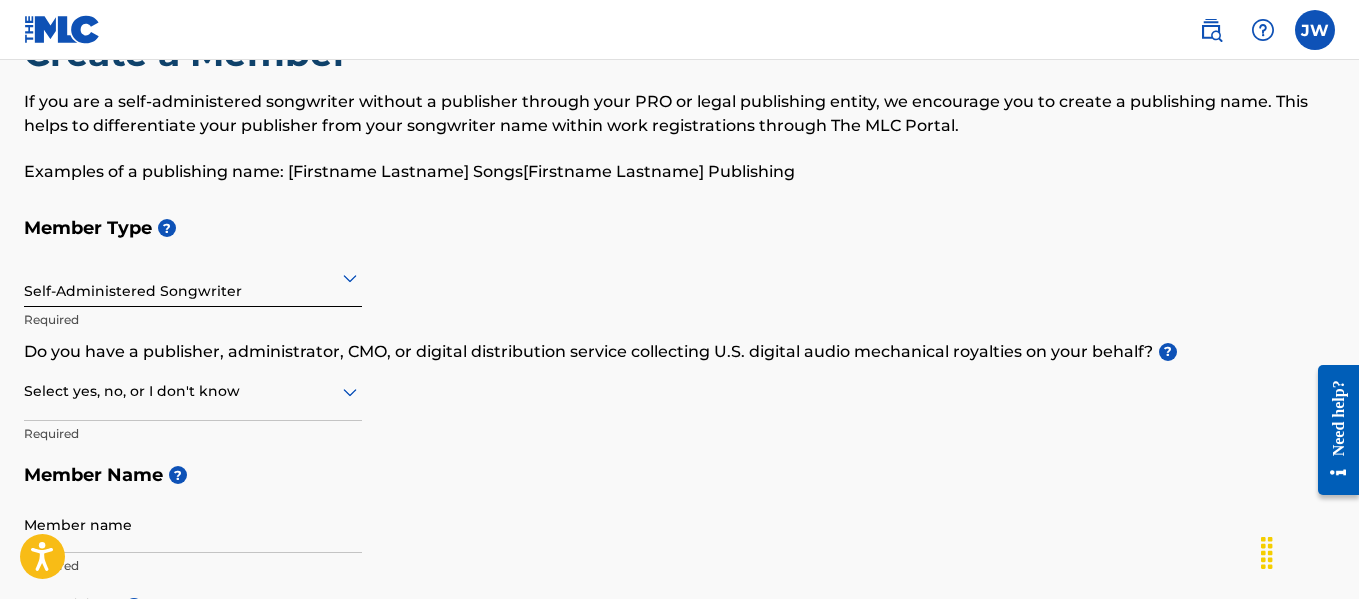 click 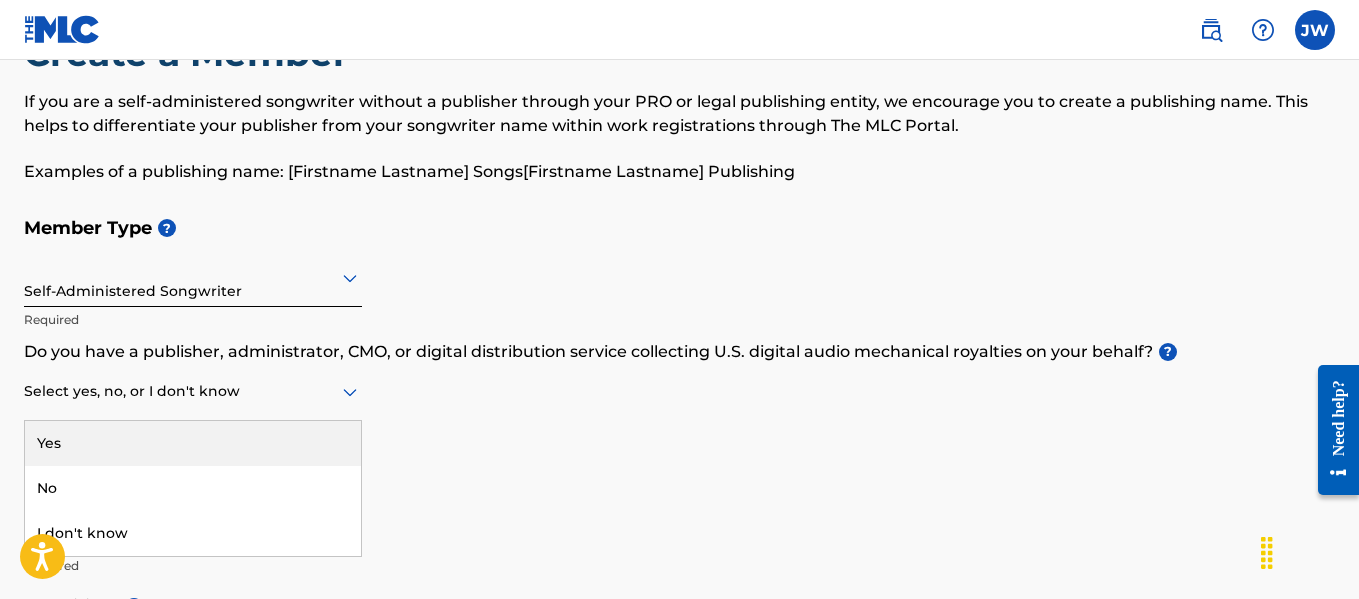 click on "Yes" at bounding box center (193, 443) 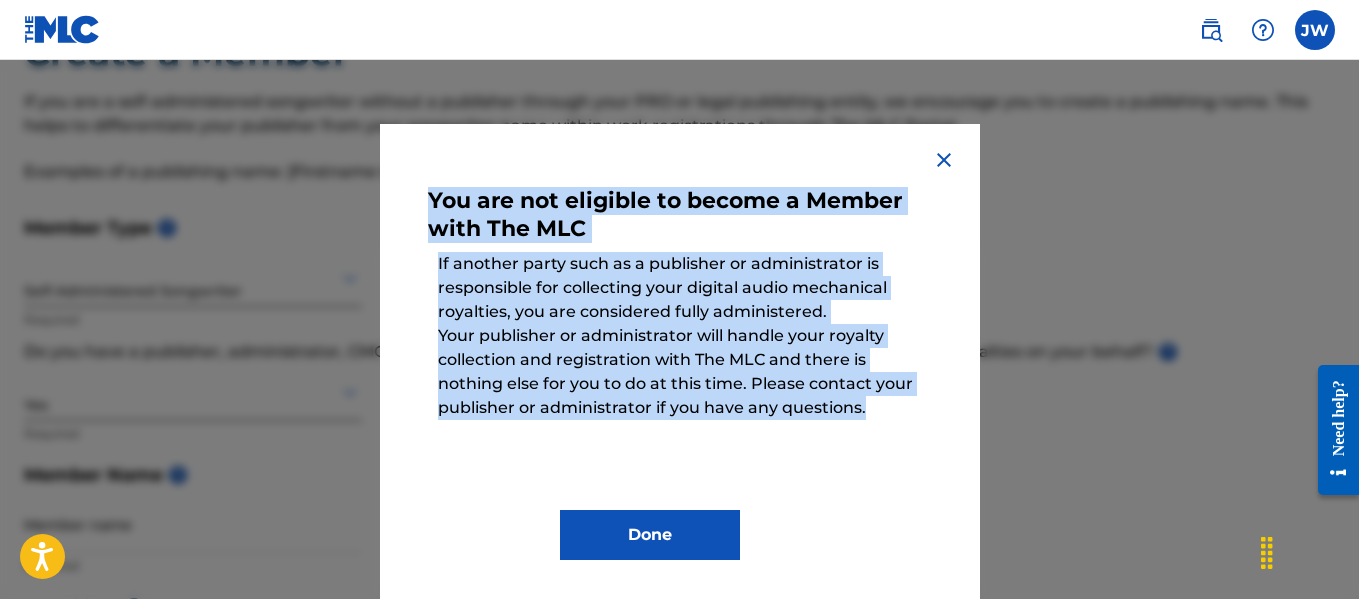 drag, startPoint x: 422, startPoint y: 195, endPoint x: 881, endPoint y: 447, distance: 523.6268 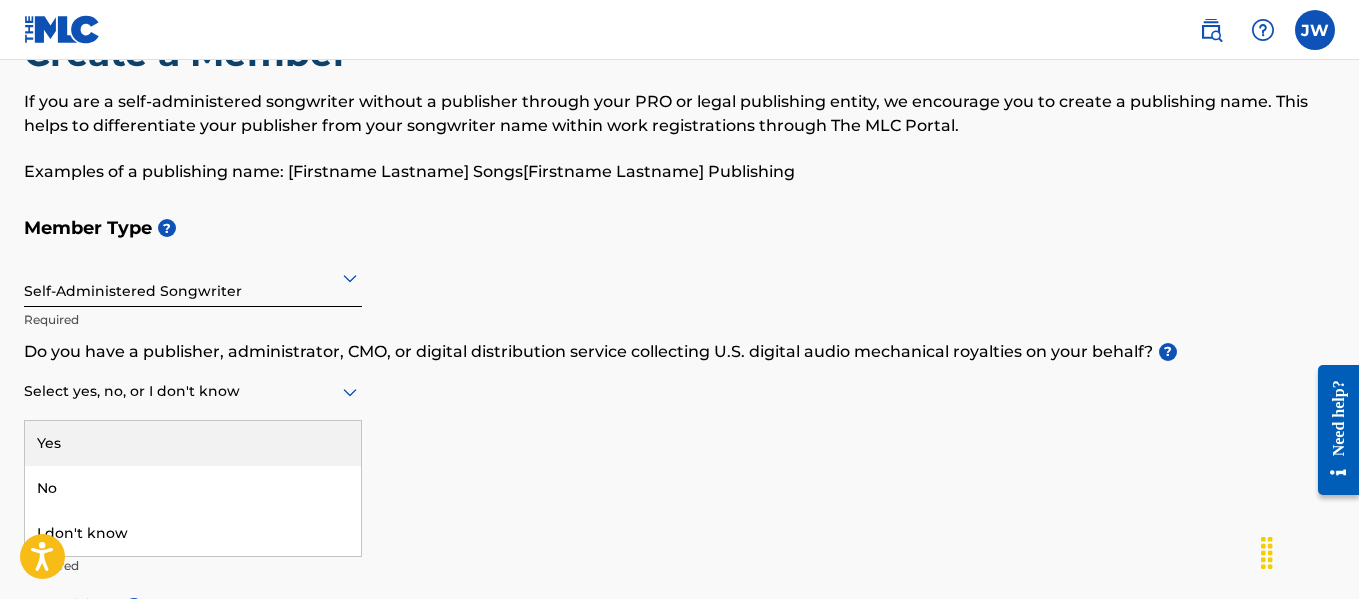click 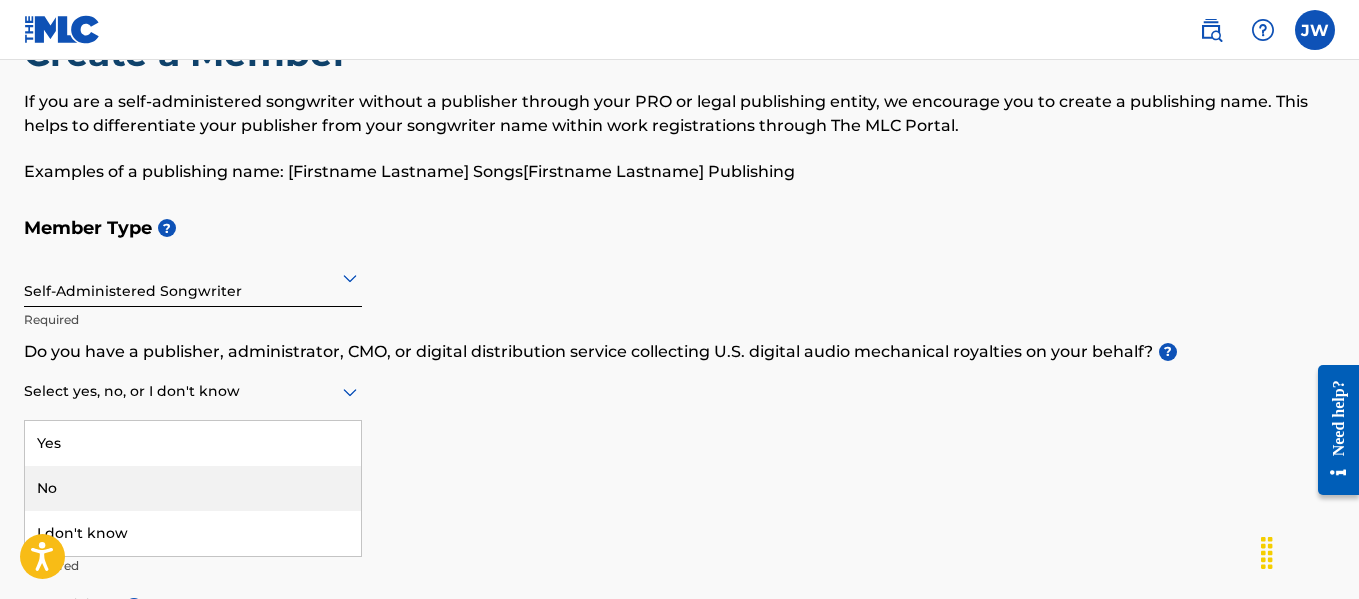 click on "No" at bounding box center [193, 488] 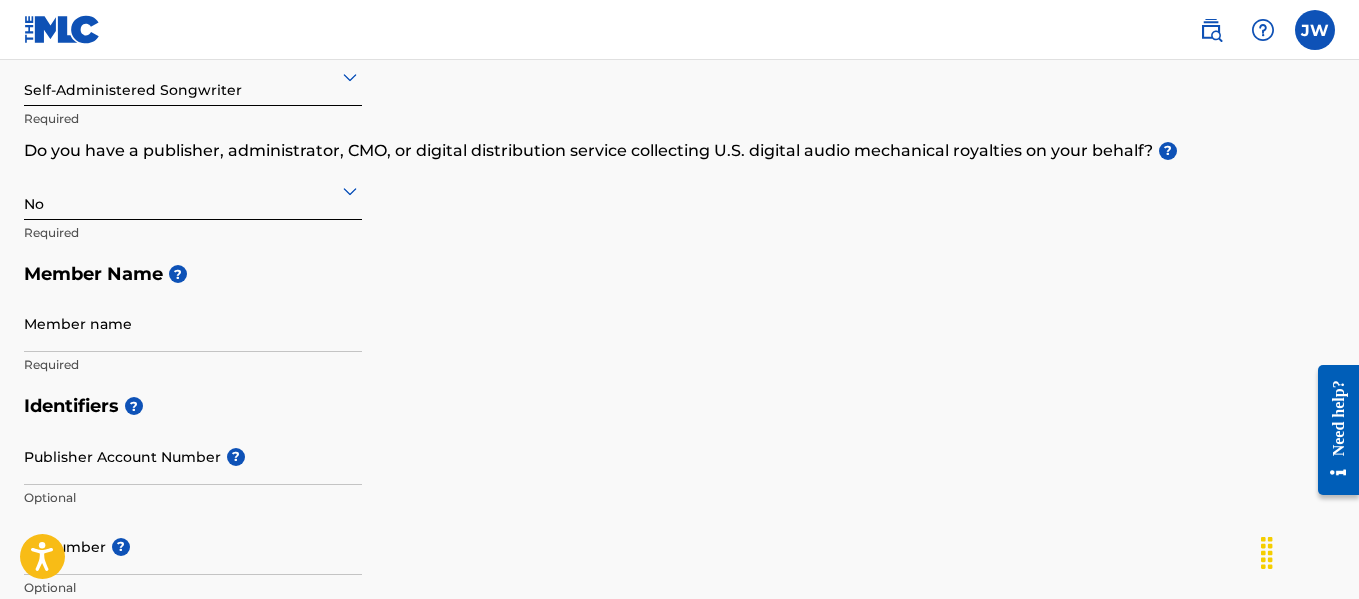 scroll, scrollTop: 278, scrollLeft: 0, axis: vertical 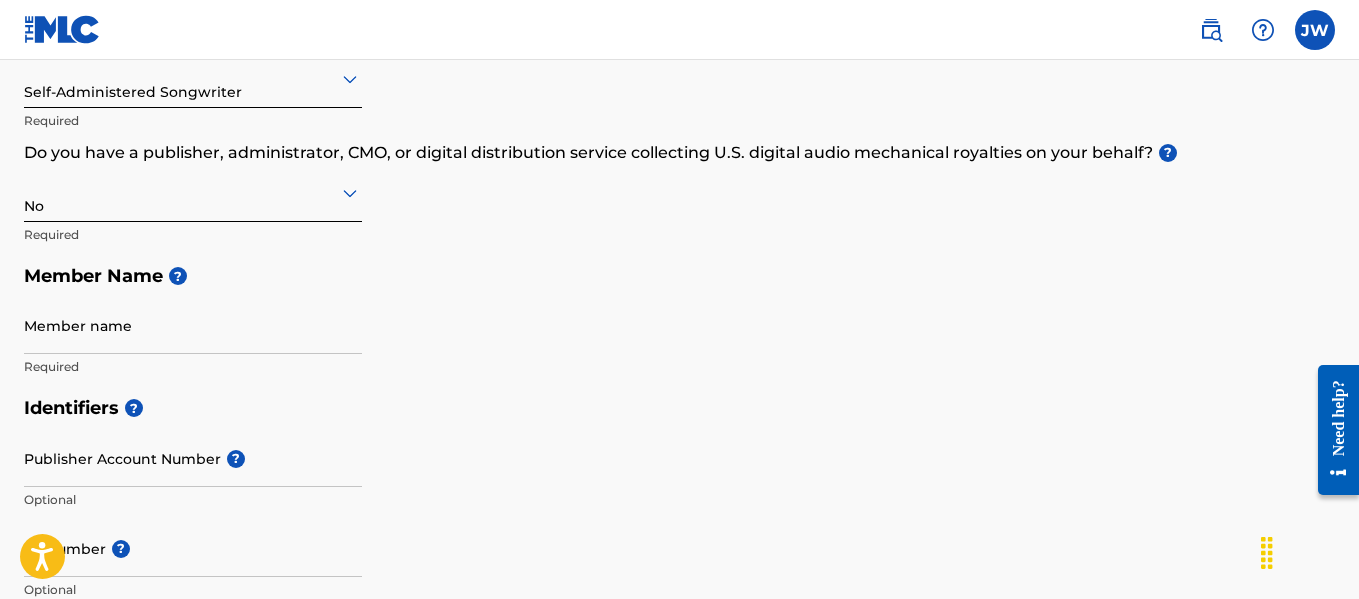 click on "Member name" at bounding box center (193, 325) 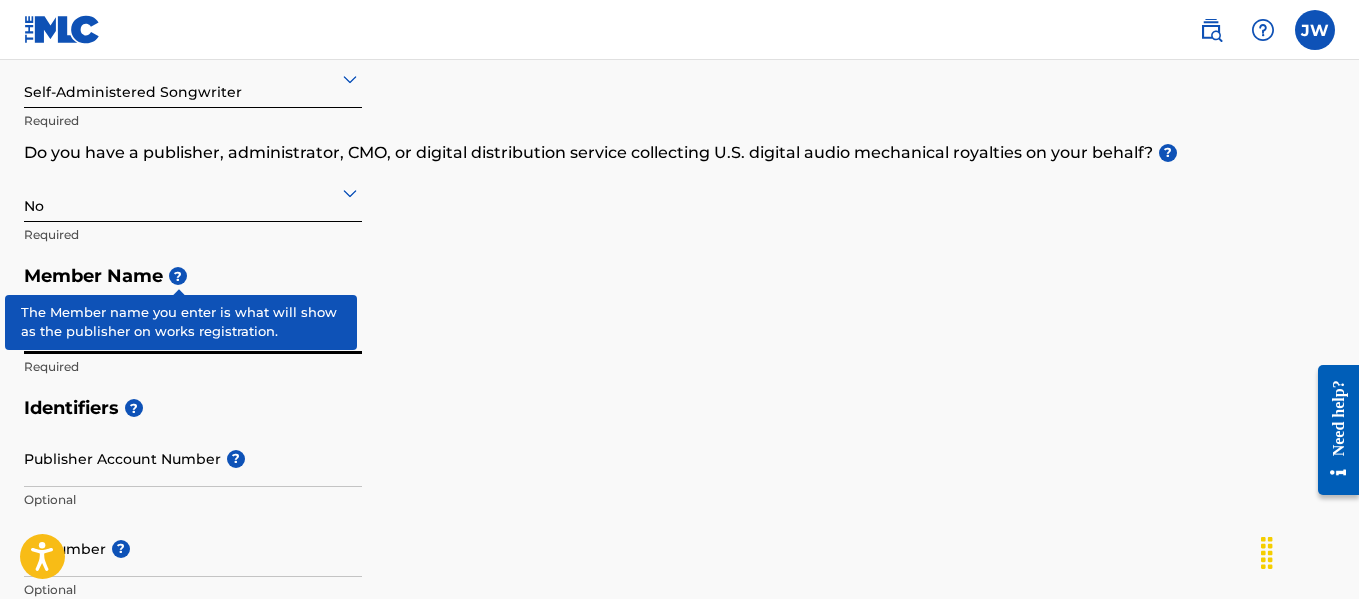 click on "?" at bounding box center (178, 276) 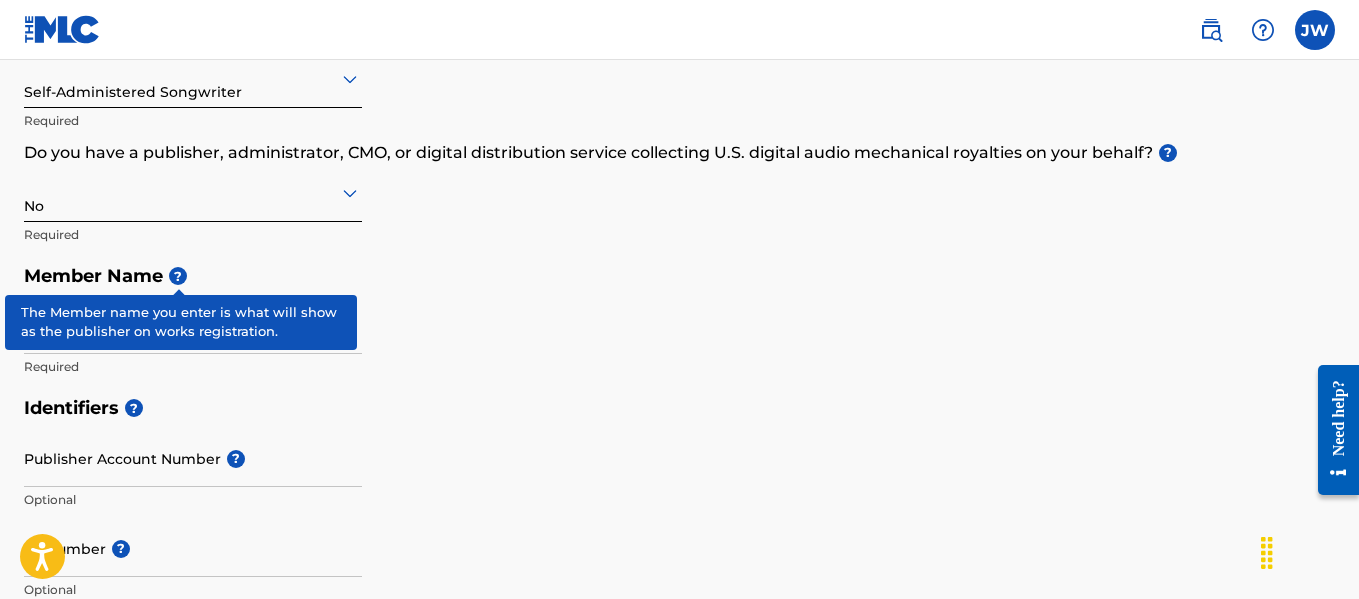 click on "?" at bounding box center (178, 276) 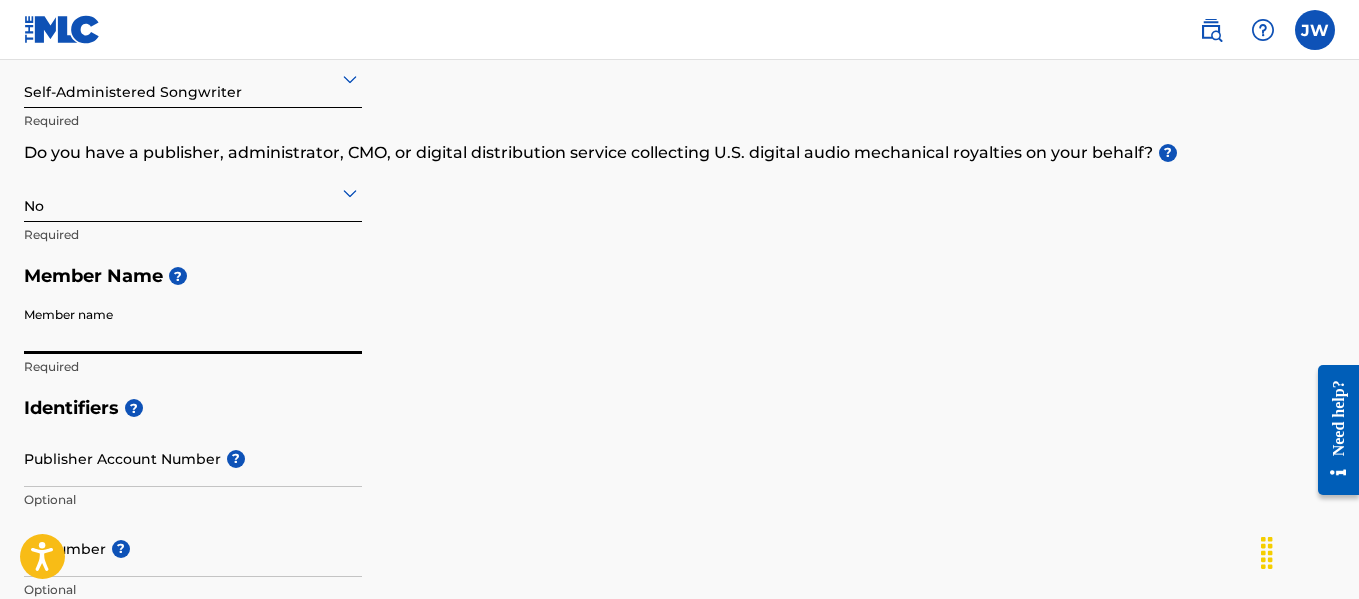 click on "Member name" at bounding box center [193, 325] 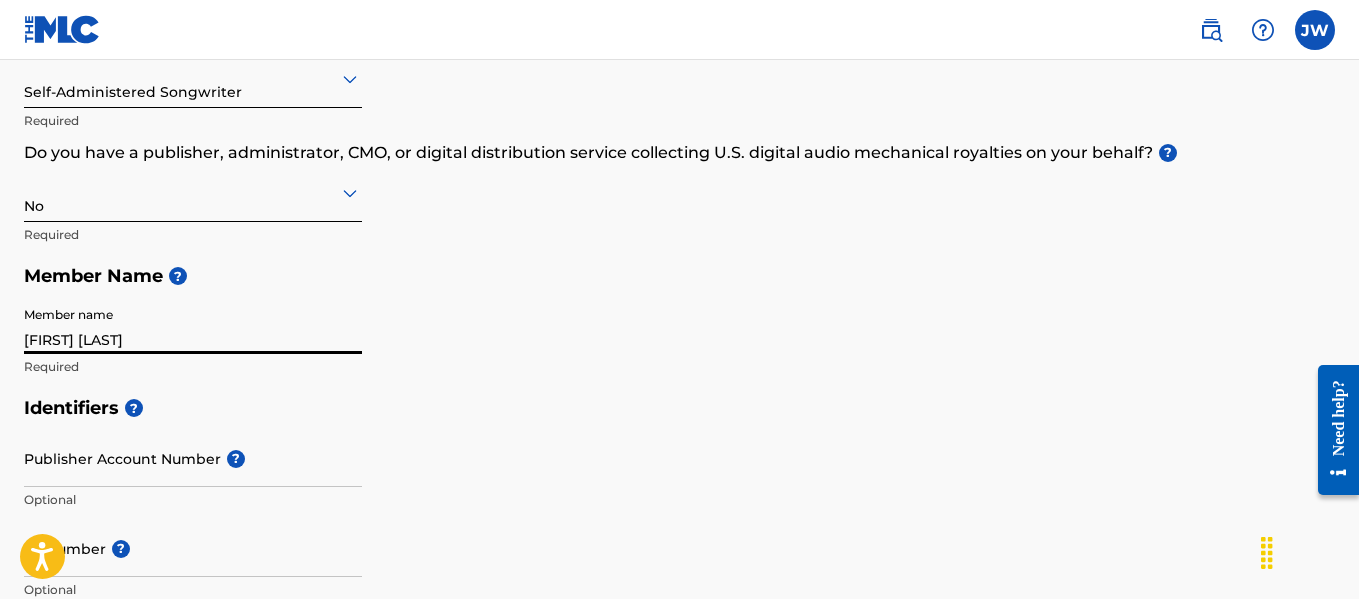 type on "[NUMBER] [STREET]" 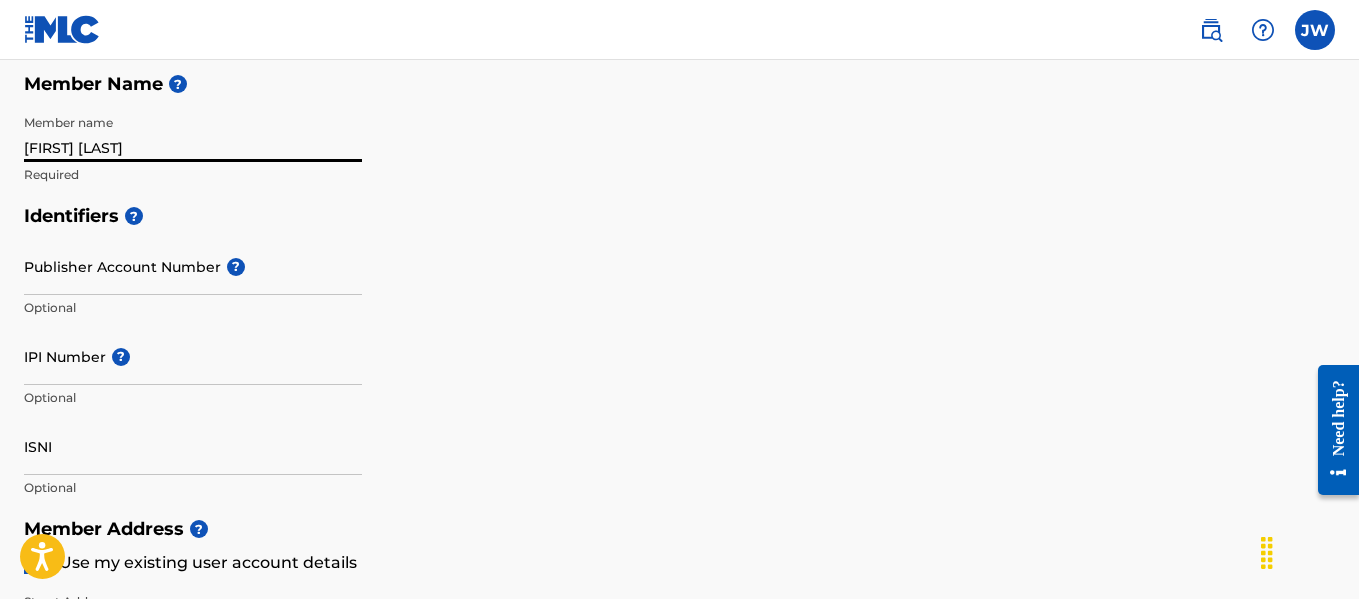 scroll, scrollTop: 473, scrollLeft: 0, axis: vertical 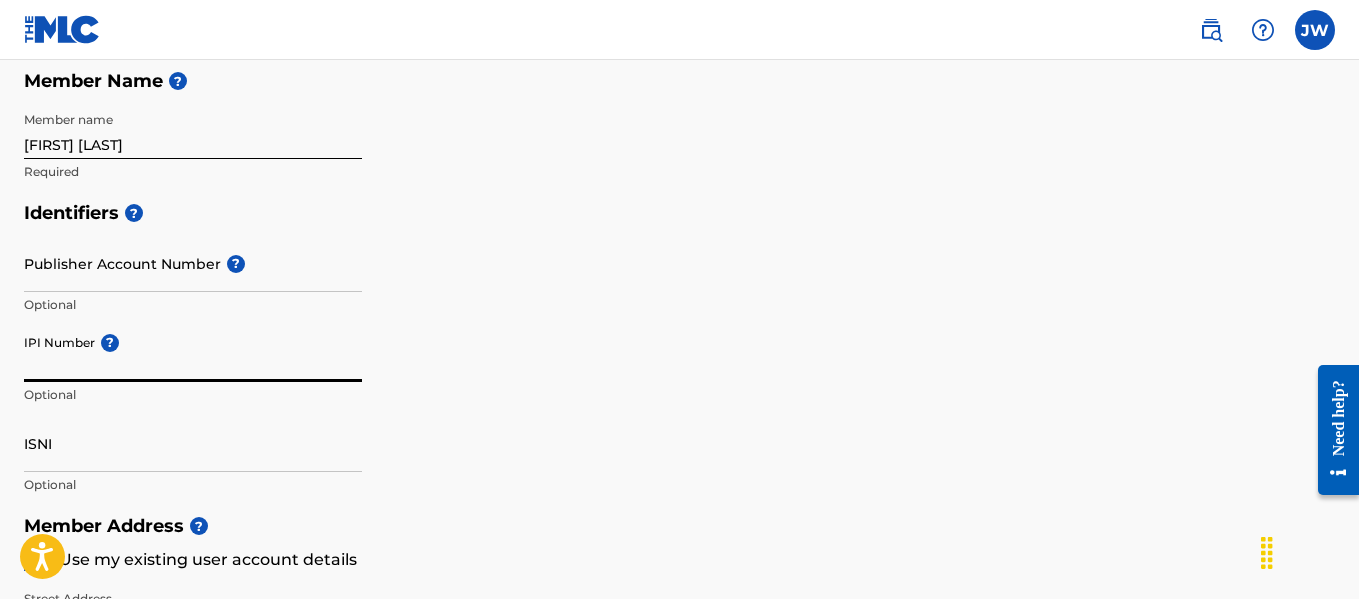 click on "IPI Number ?" at bounding box center [193, 353] 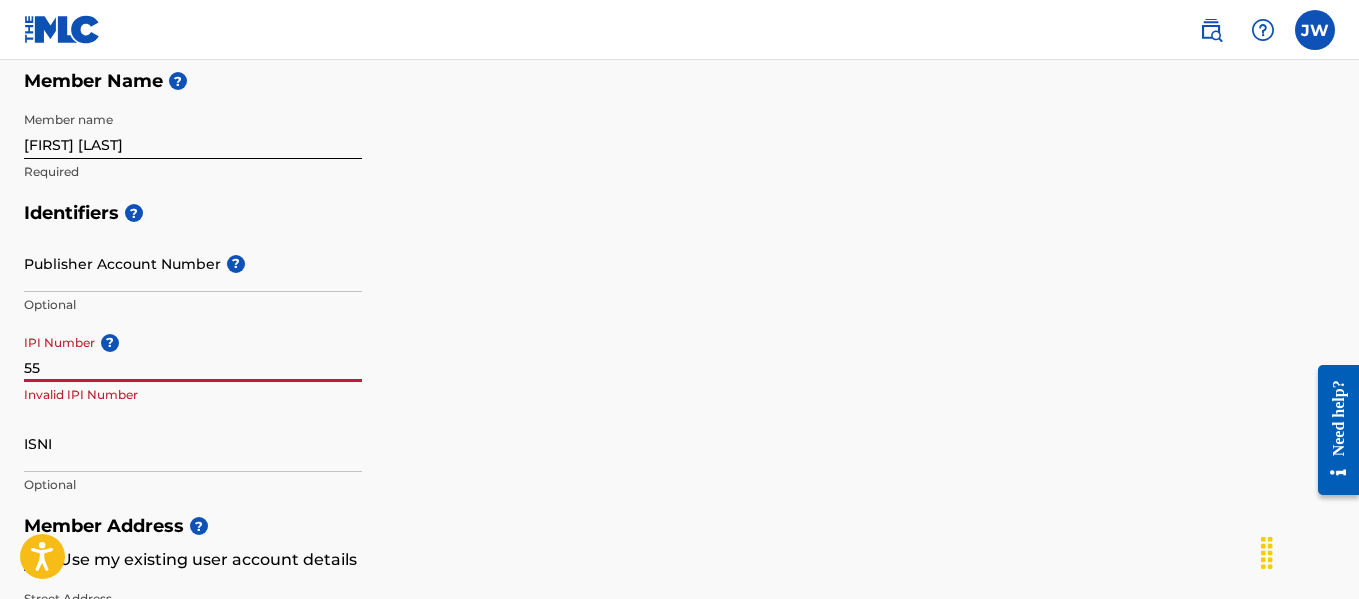 type on "5" 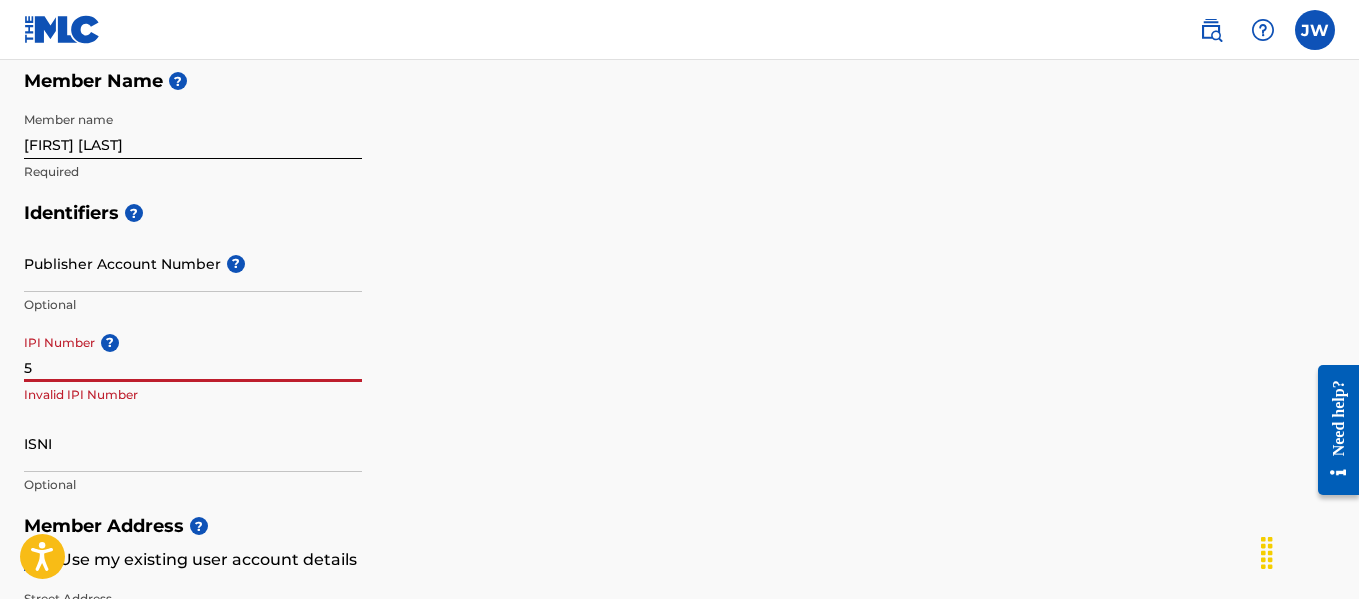 type 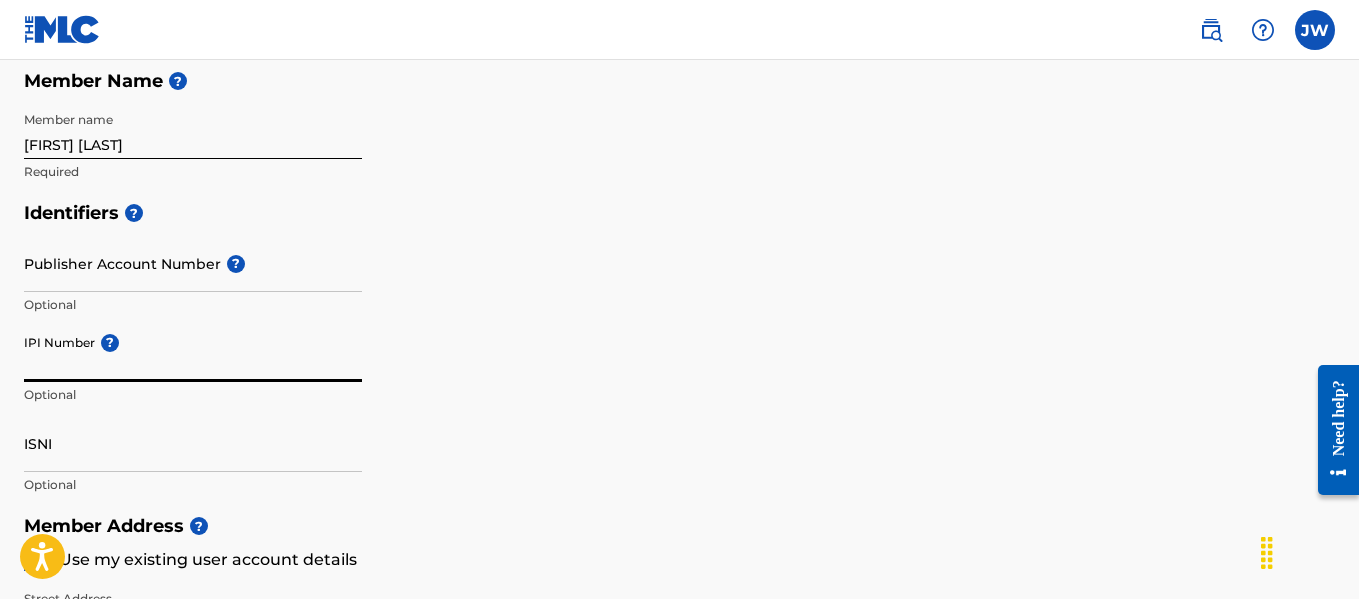 click on "ISNI" at bounding box center (193, 443) 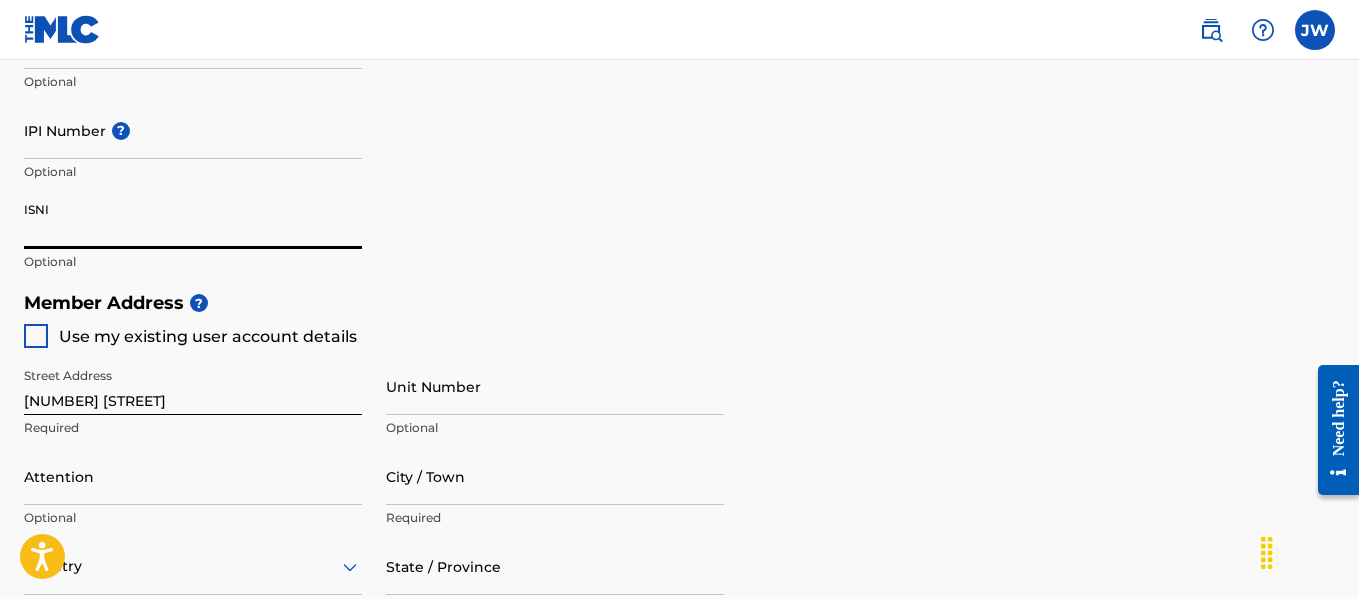 scroll, scrollTop: 732, scrollLeft: 0, axis: vertical 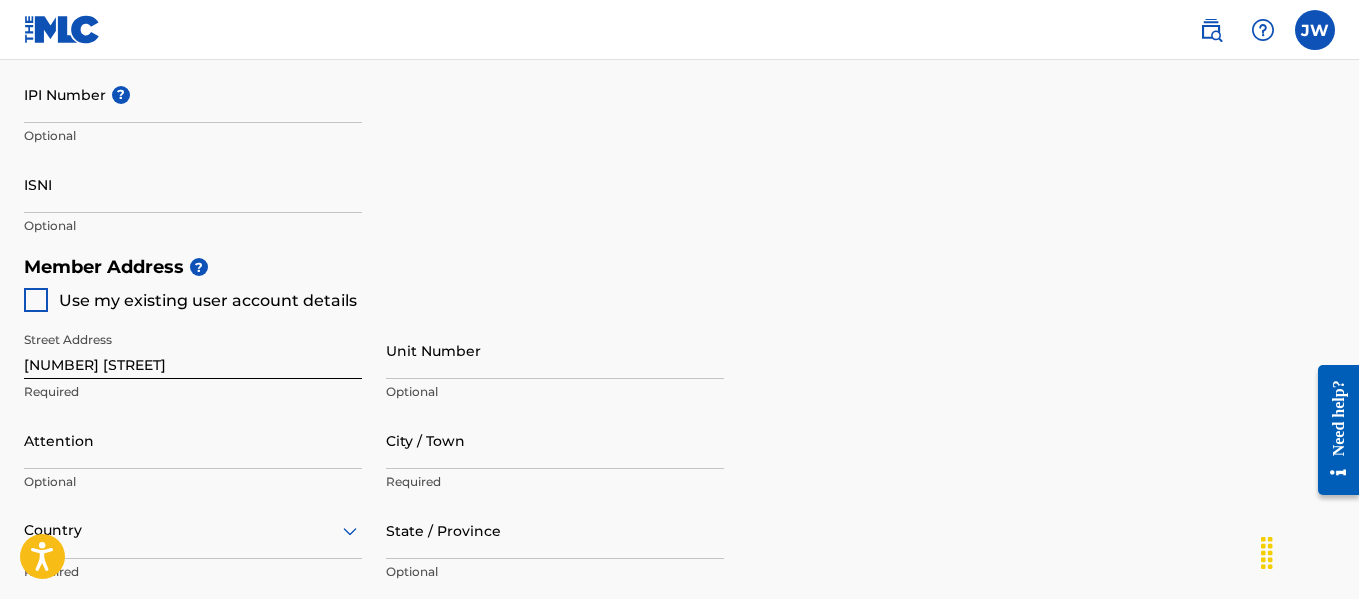 click at bounding box center (36, 300) 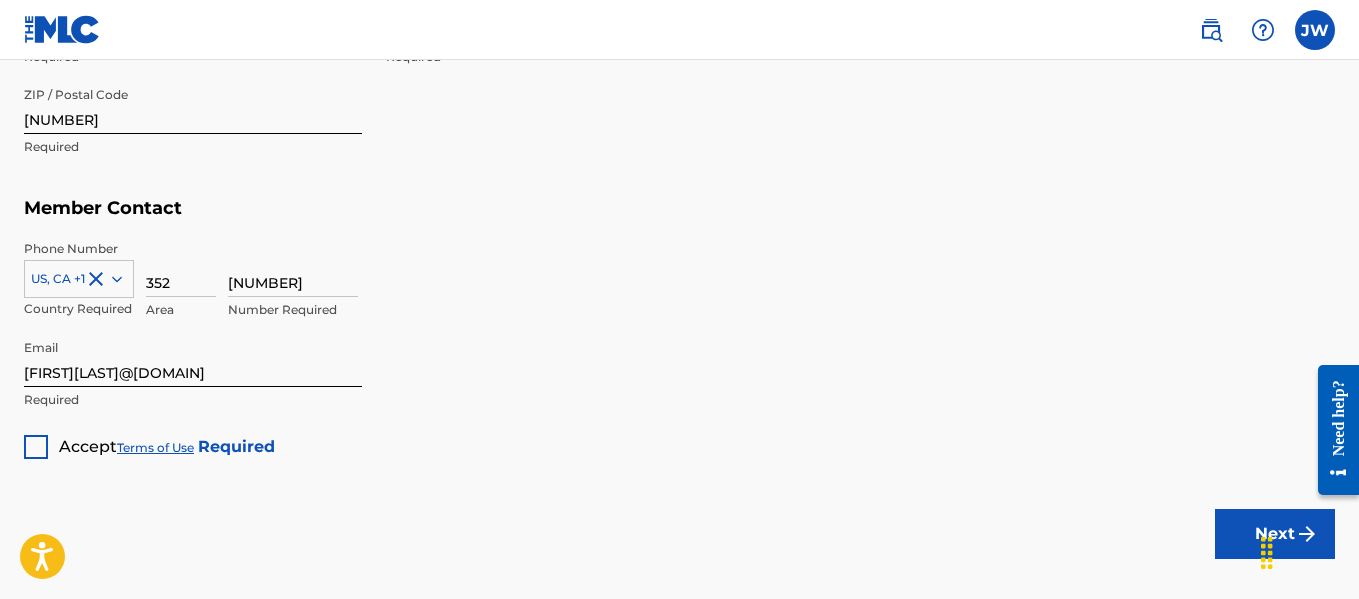 scroll, scrollTop: 1251, scrollLeft: 0, axis: vertical 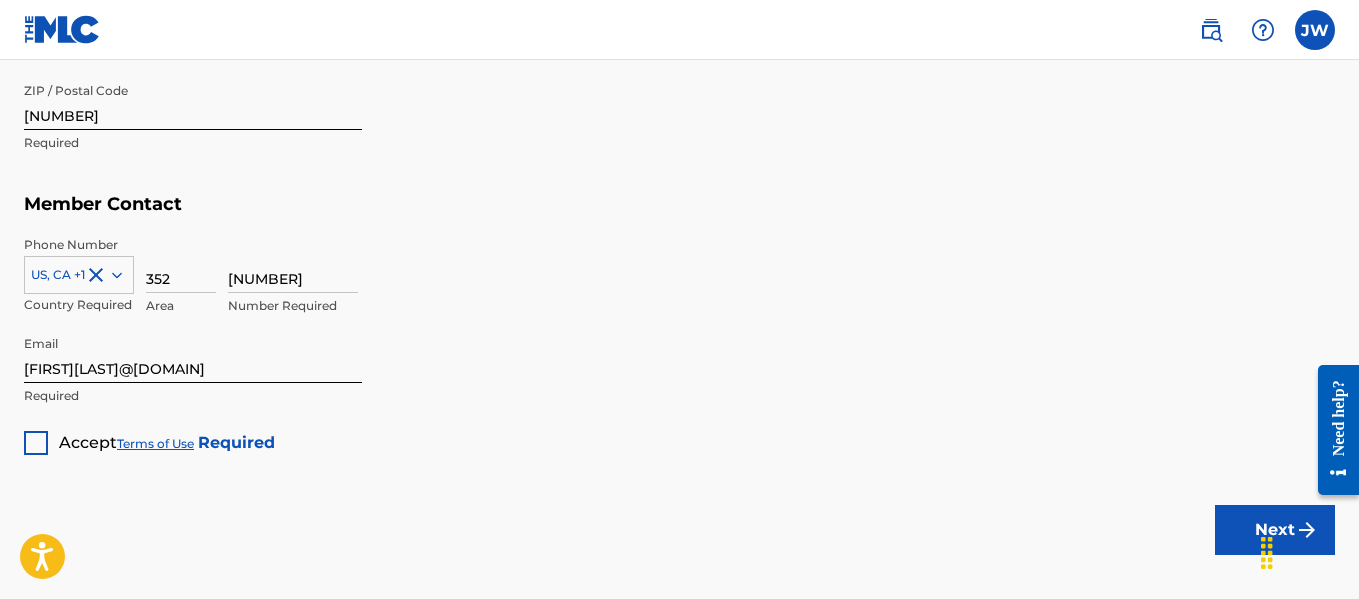 click at bounding box center (36, 443) 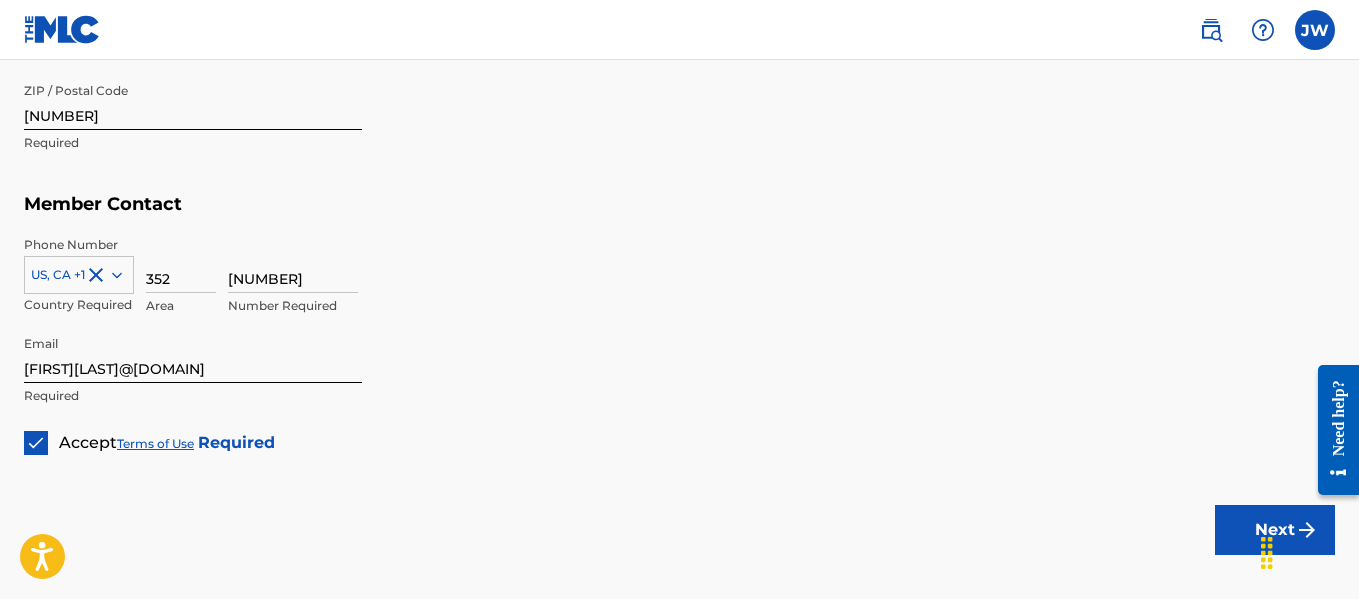 click on "Next" at bounding box center (1275, 530) 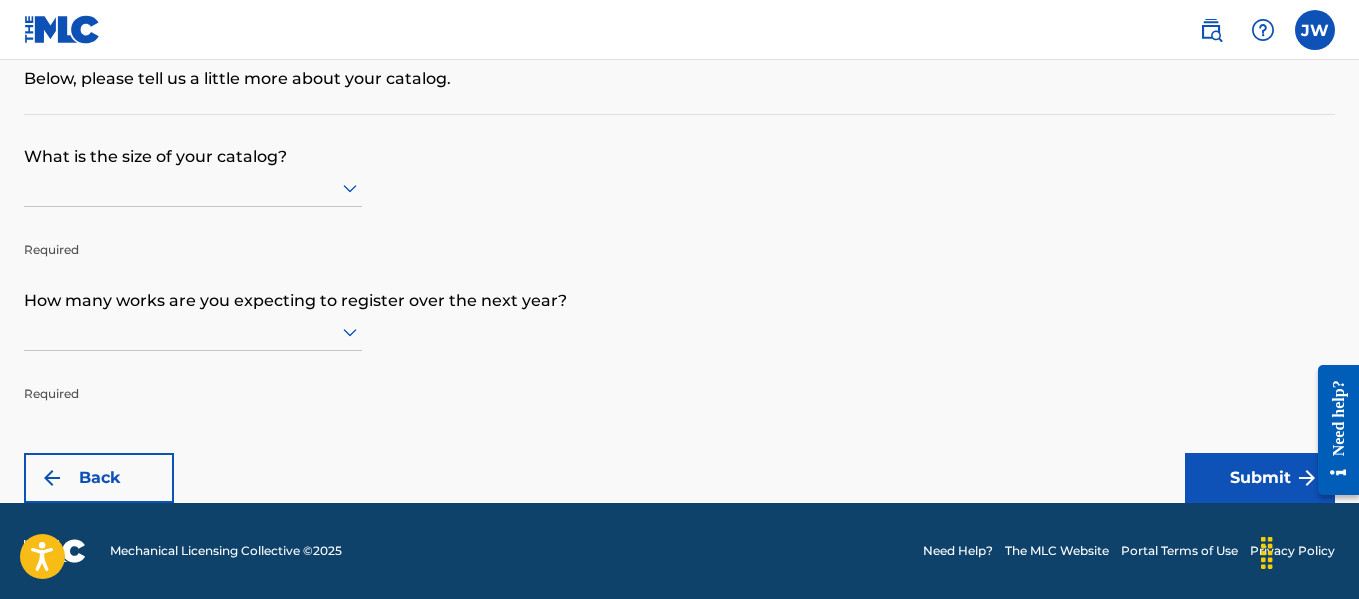 scroll, scrollTop: 0, scrollLeft: 0, axis: both 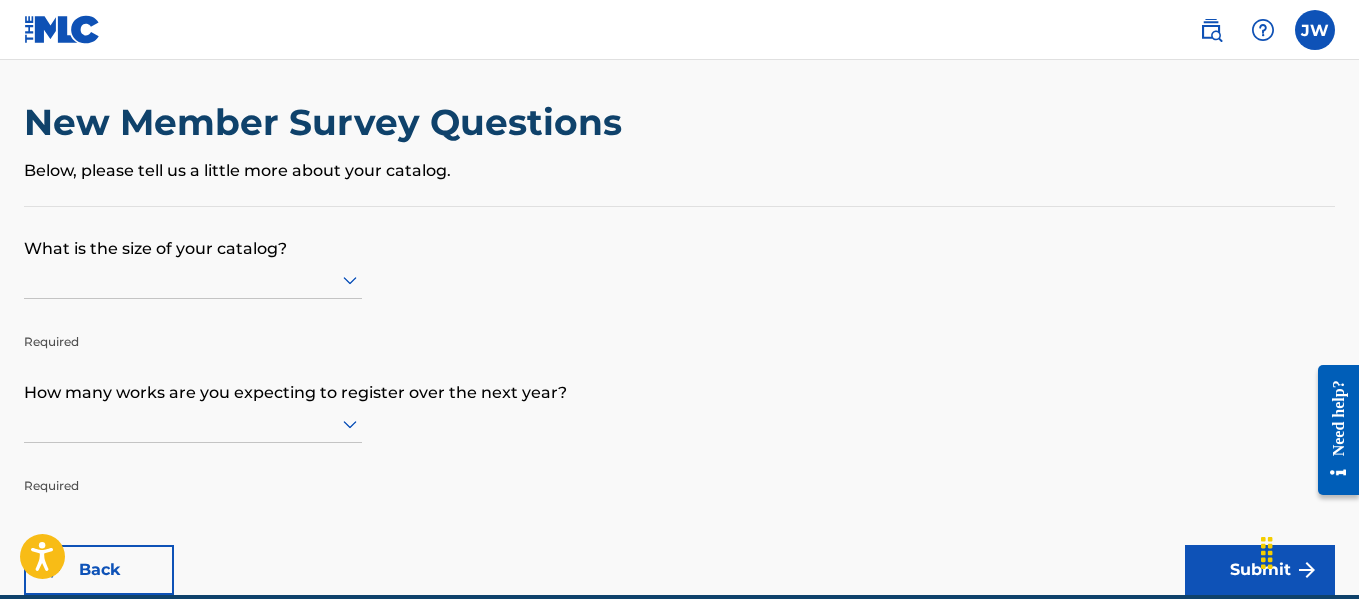 click 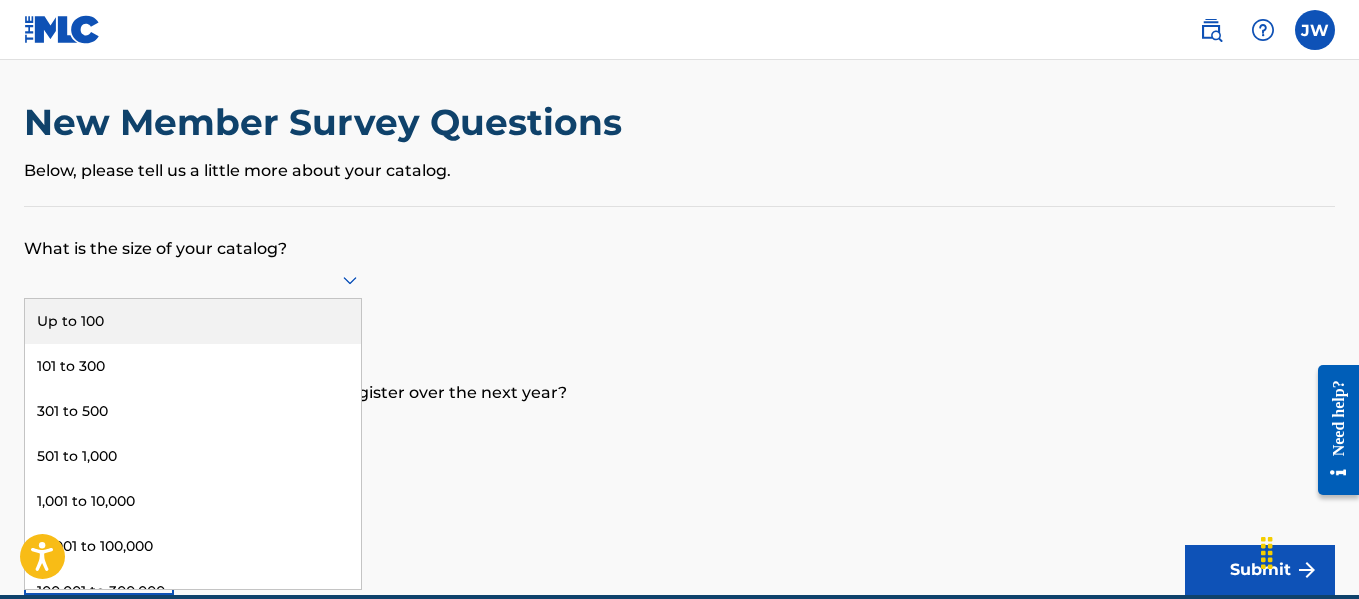 scroll, scrollTop: 11, scrollLeft: 0, axis: vertical 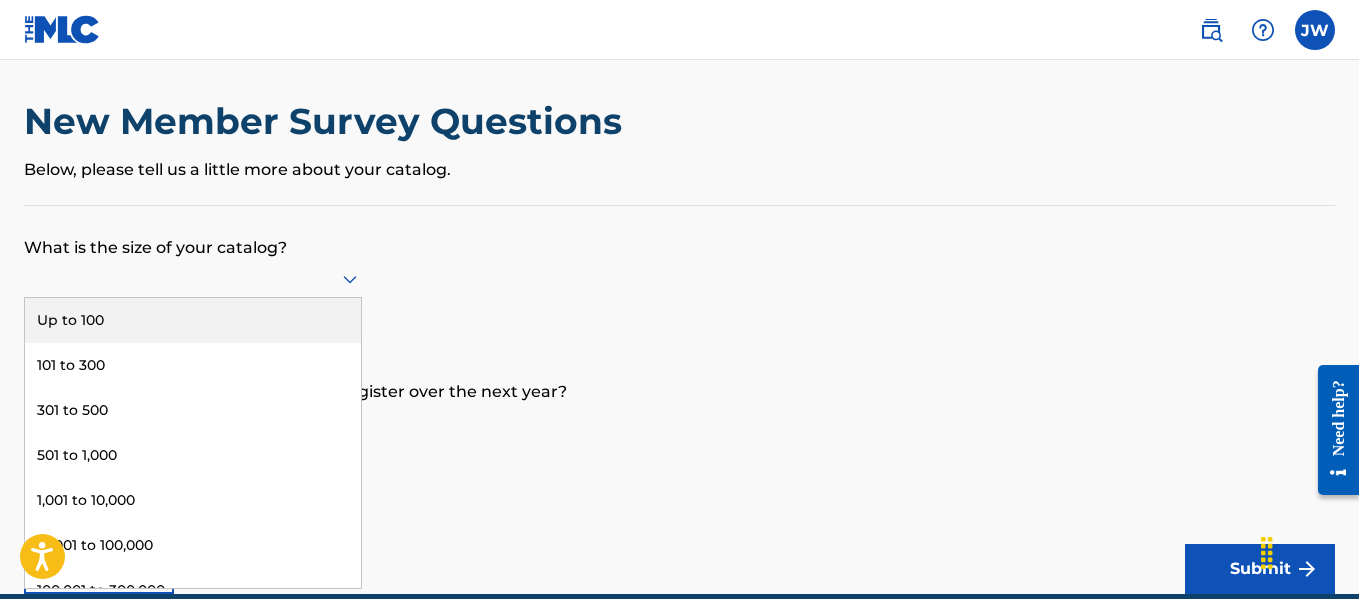 click on "Up to 100" at bounding box center [193, 320] 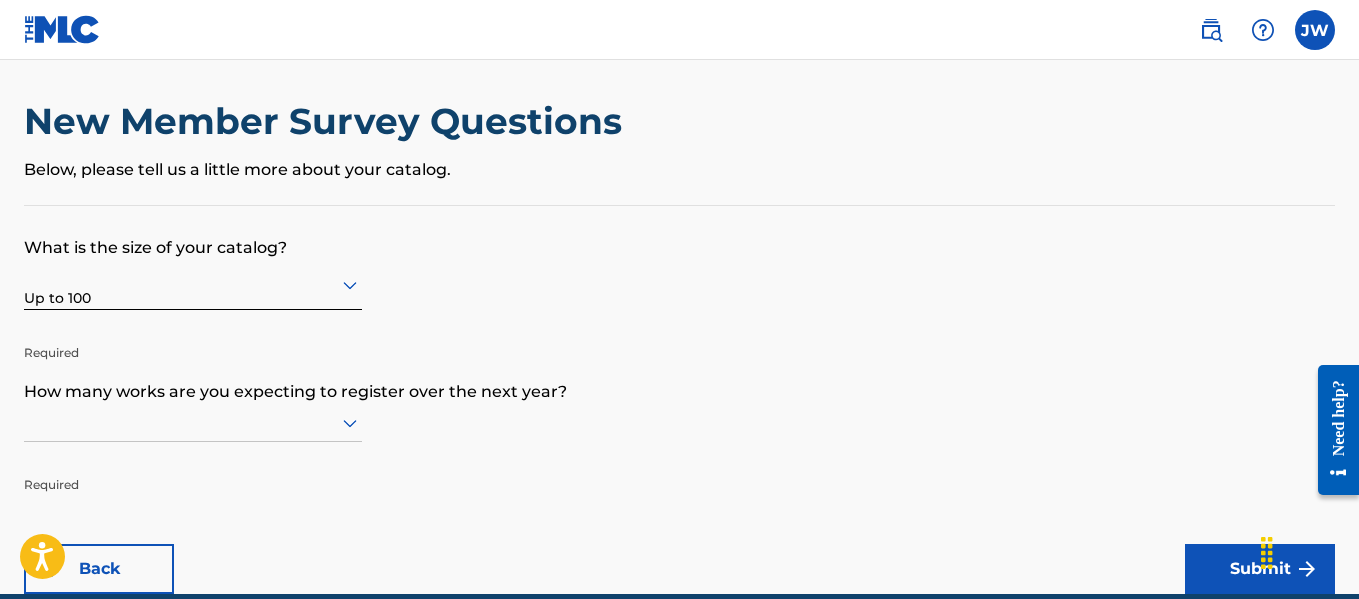 scroll, scrollTop: 102, scrollLeft: 0, axis: vertical 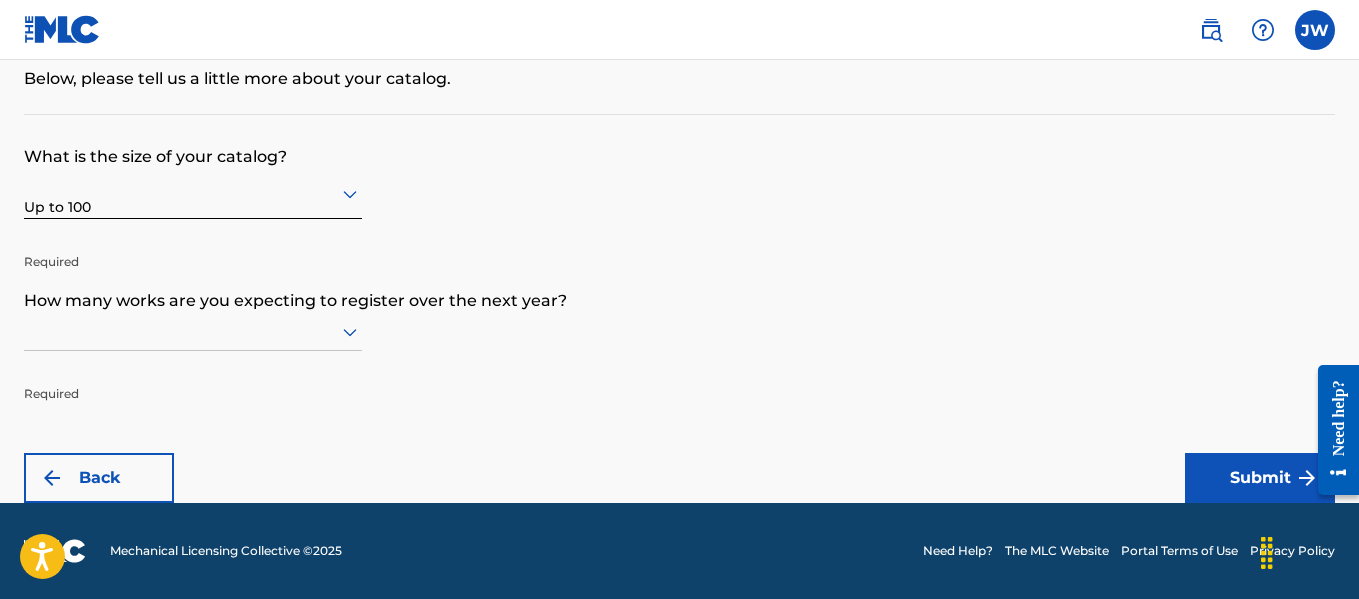 click at bounding box center [193, 332] 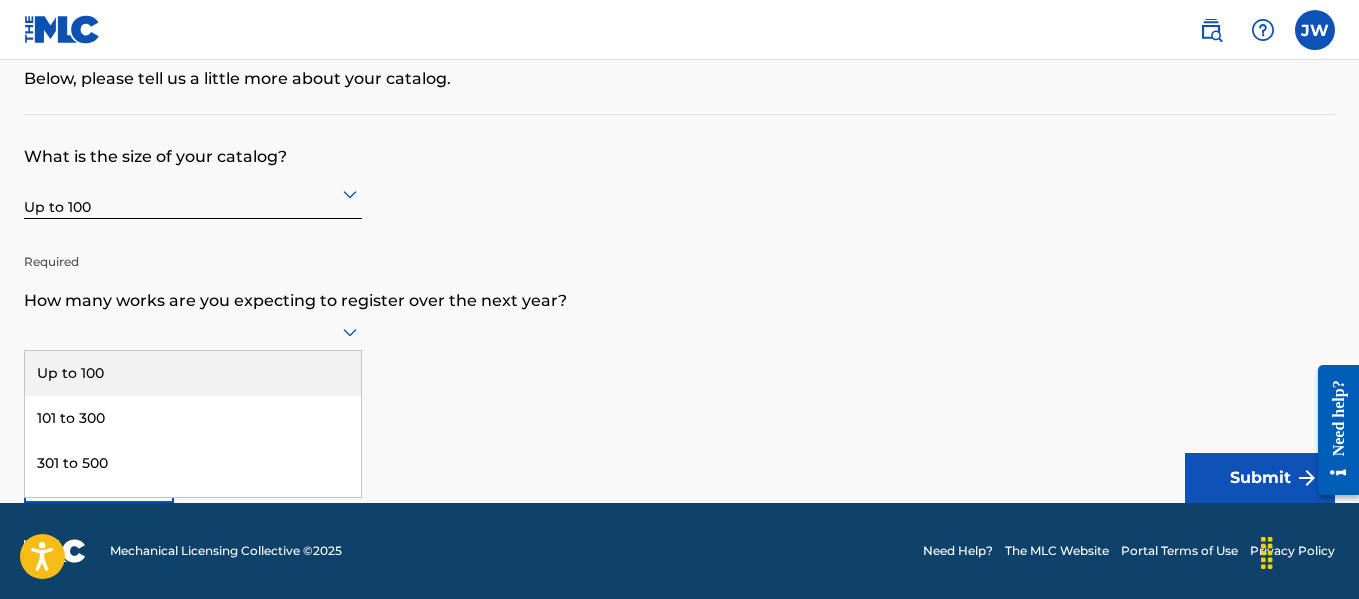 click on "Up to 100" at bounding box center (193, 373) 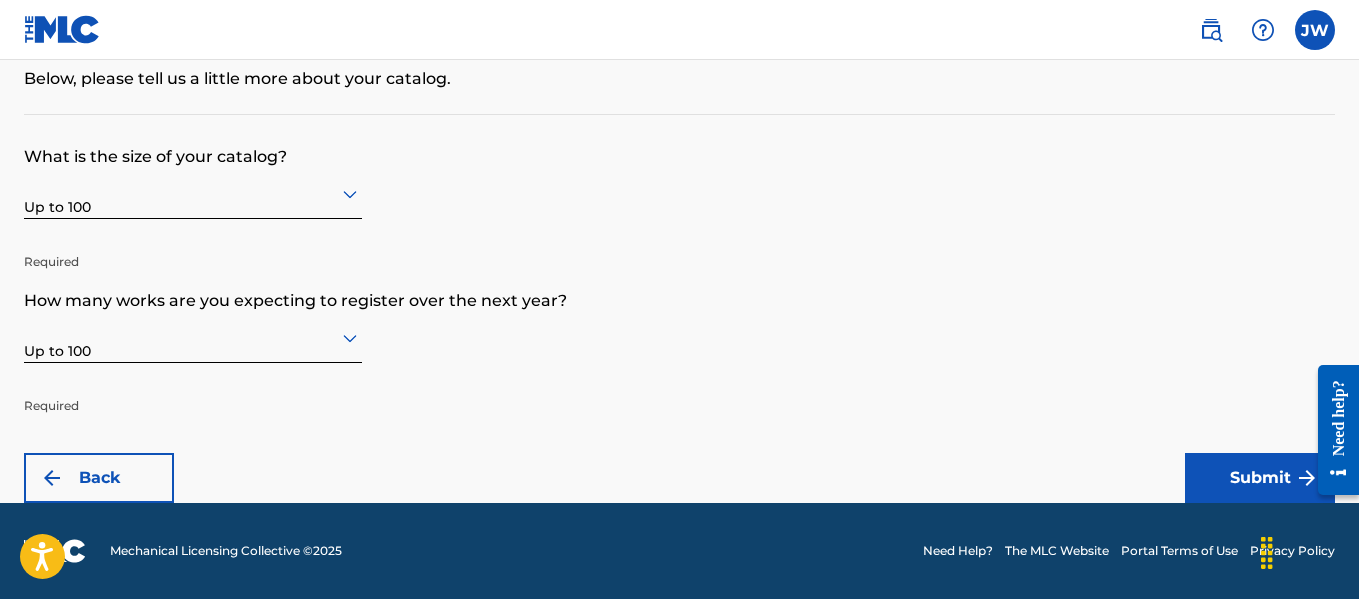 click on "Submit" at bounding box center (1260, 478) 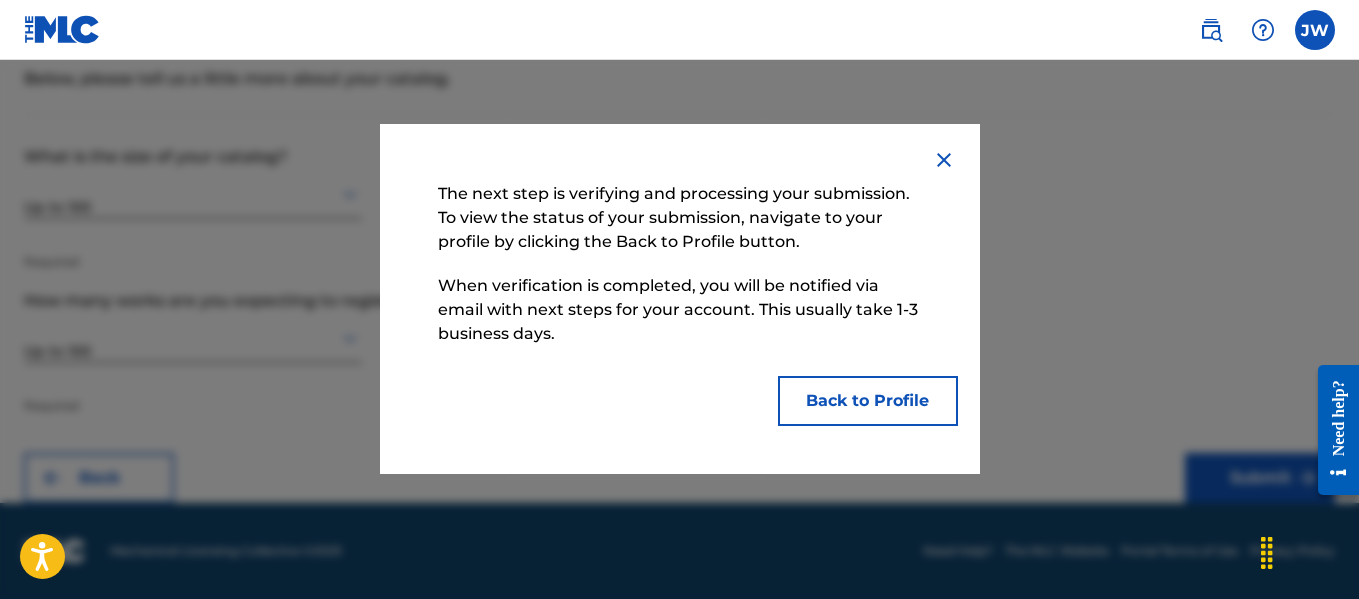 click at bounding box center [944, 160] 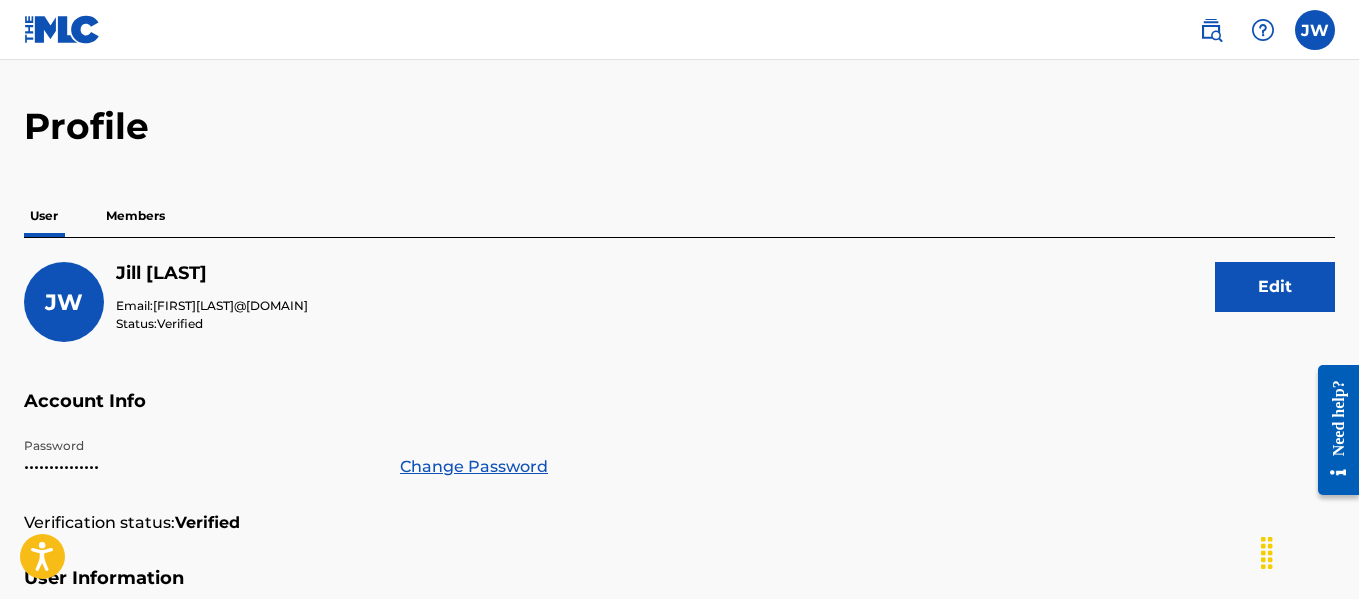 scroll, scrollTop: 44, scrollLeft: 0, axis: vertical 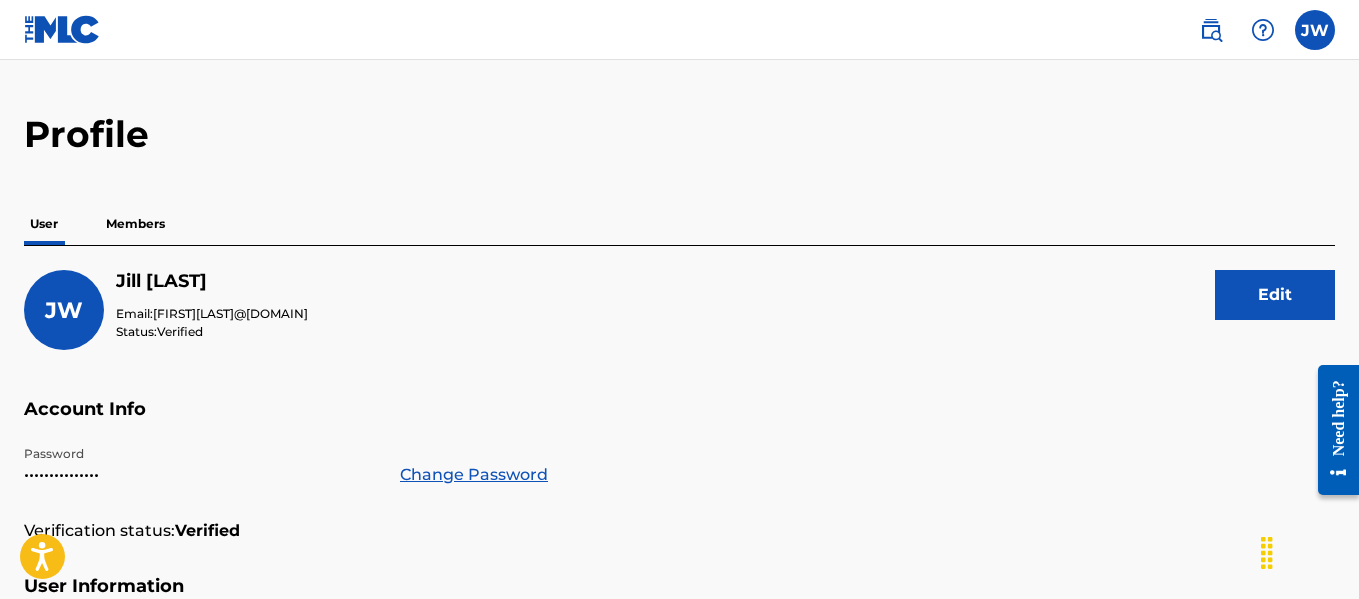 click on "Members" at bounding box center [135, 224] 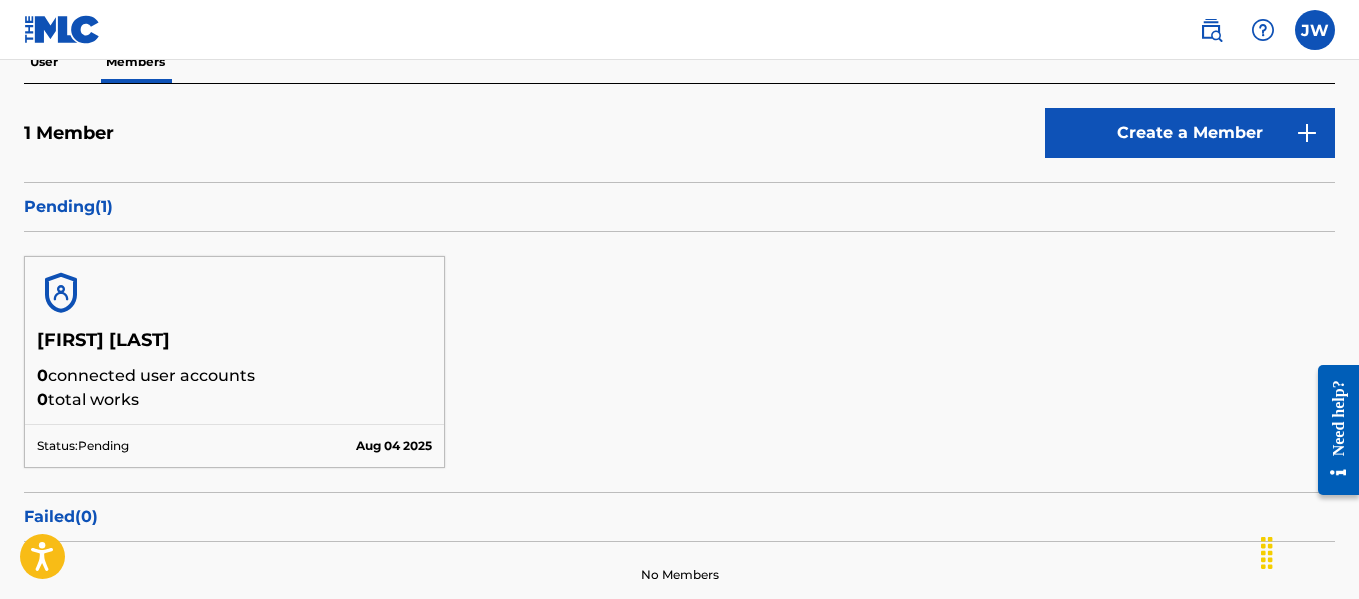 scroll, scrollTop: 208, scrollLeft: 0, axis: vertical 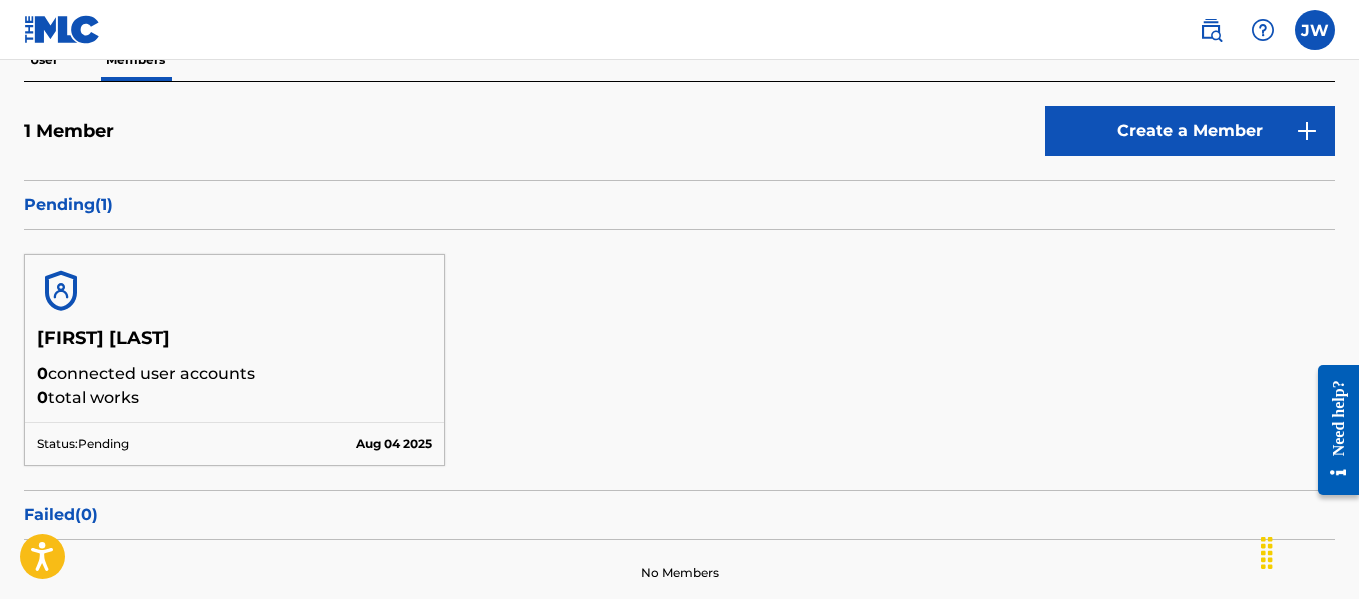 click on "Create a Member" at bounding box center (1190, 131) 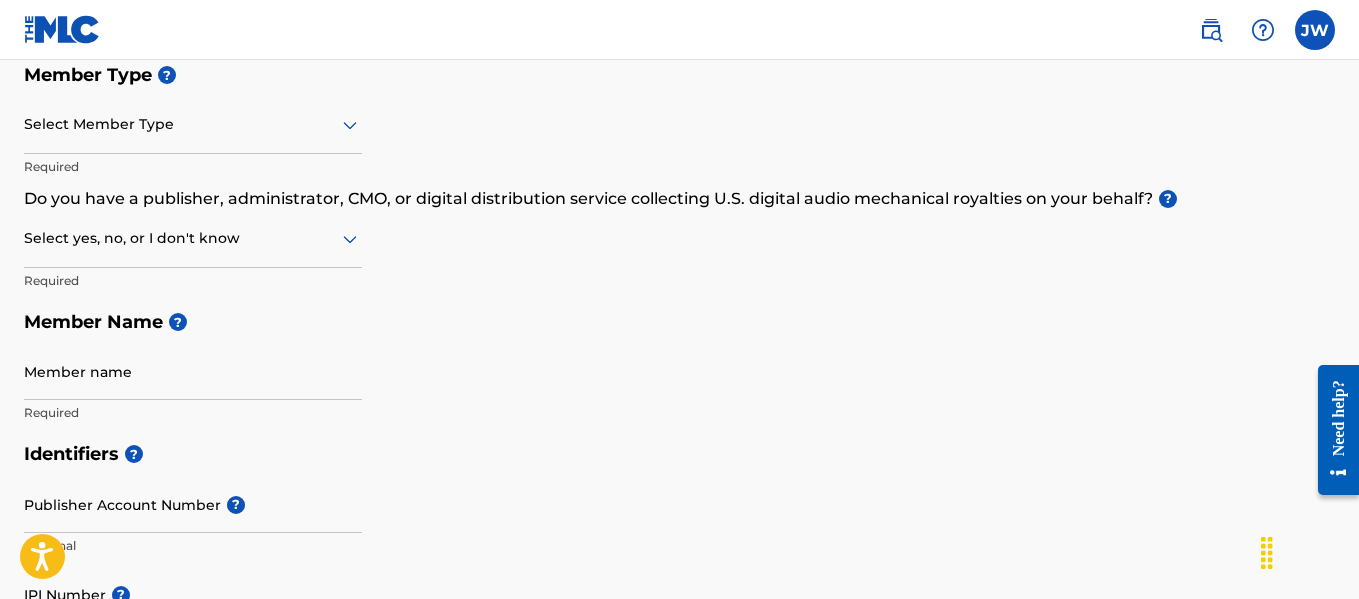 scroll, scrollTop: 0, scrollLeft: 0, axis: both 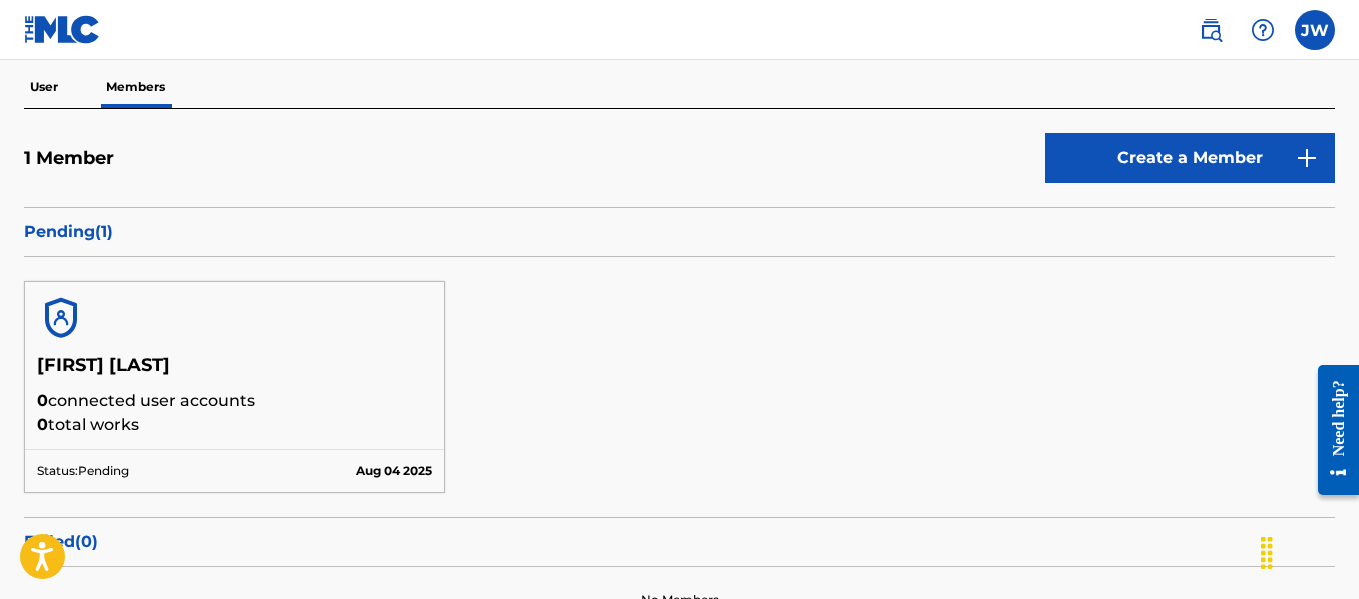 click on "User" at bounding box center (44, 87) 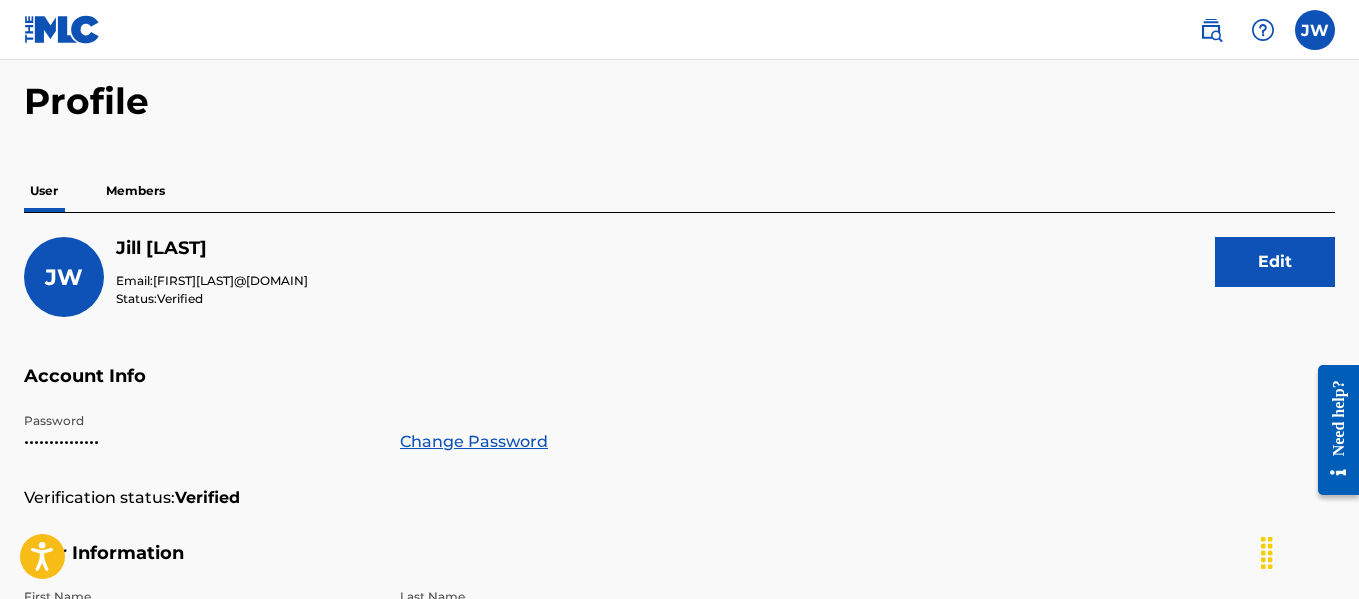 scroll, scrollTop: 0, scrollLeft: 0, axis: both 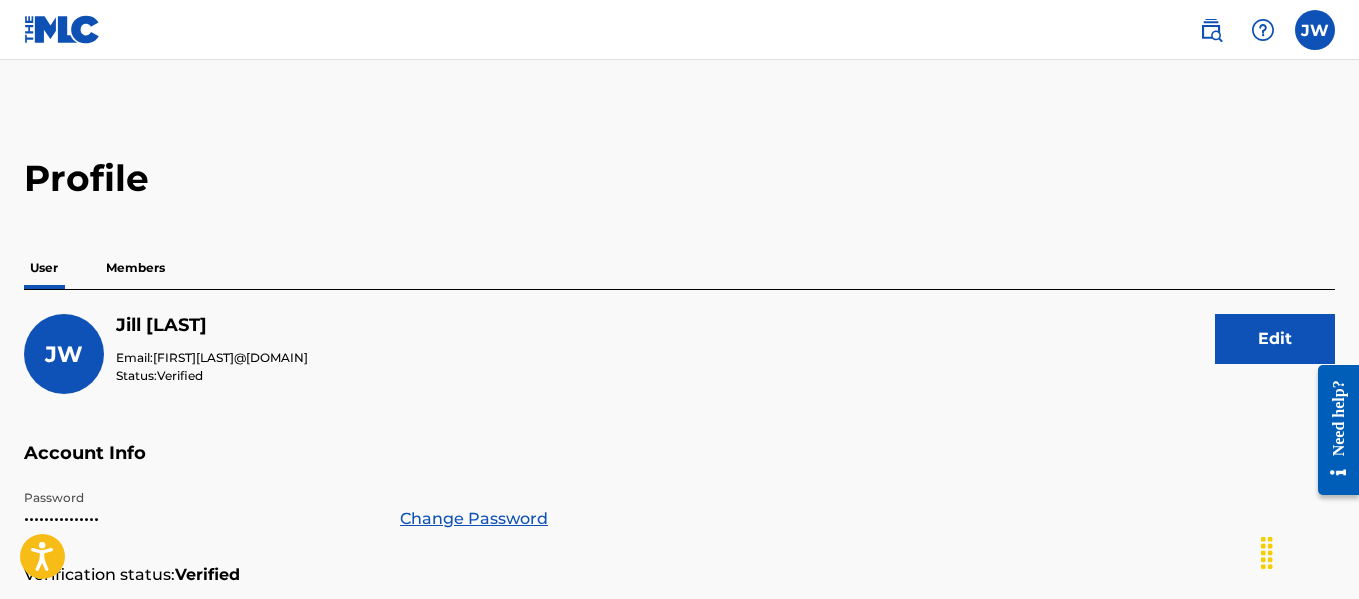 click on "Members" at bounding box center [135, 268] 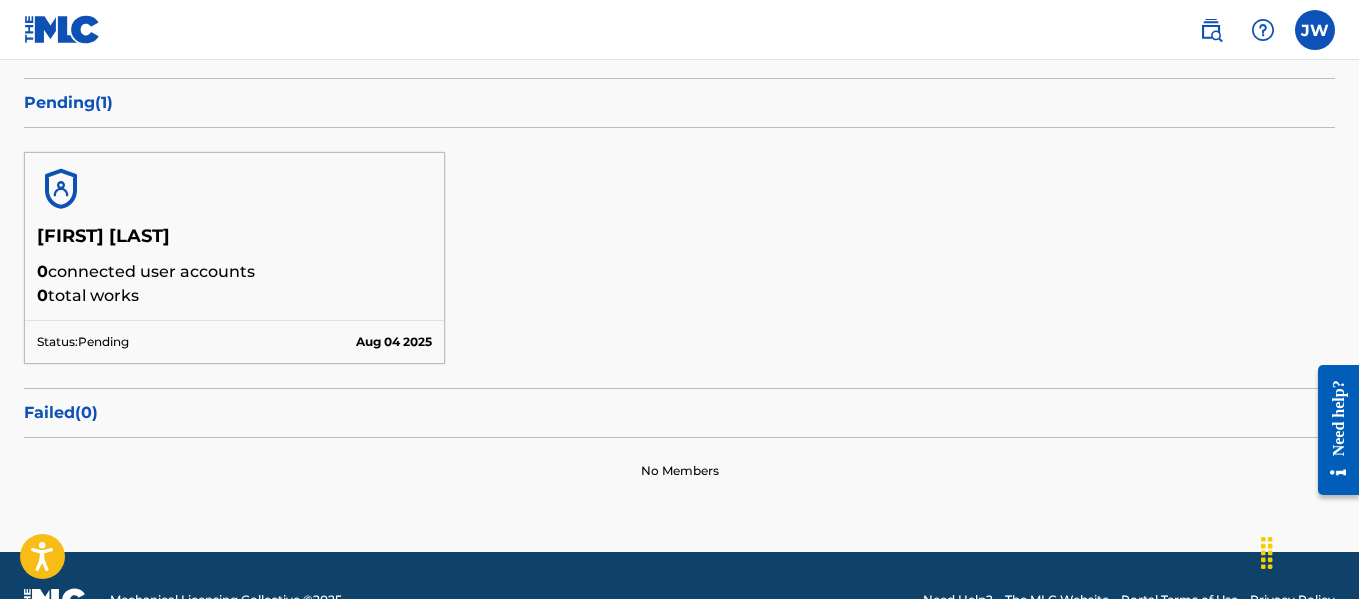 scroll, scrollTop: 313, scrollLeft: 0, axis: vertical 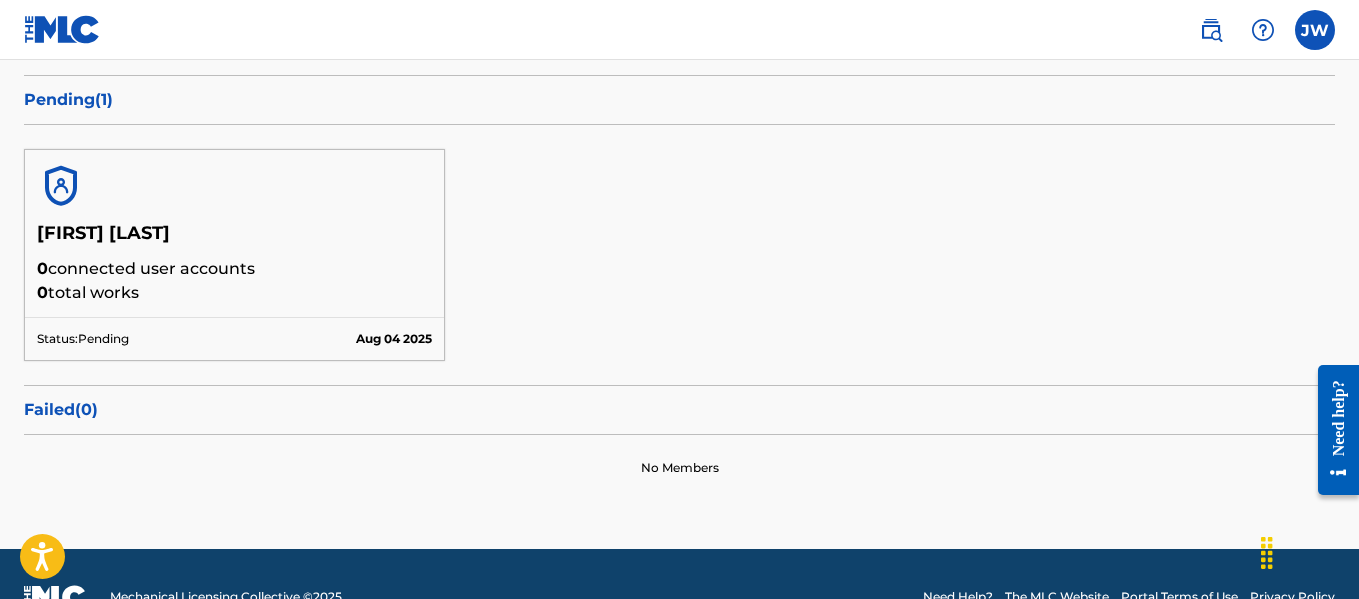 click at bounding box center (1315, 30) 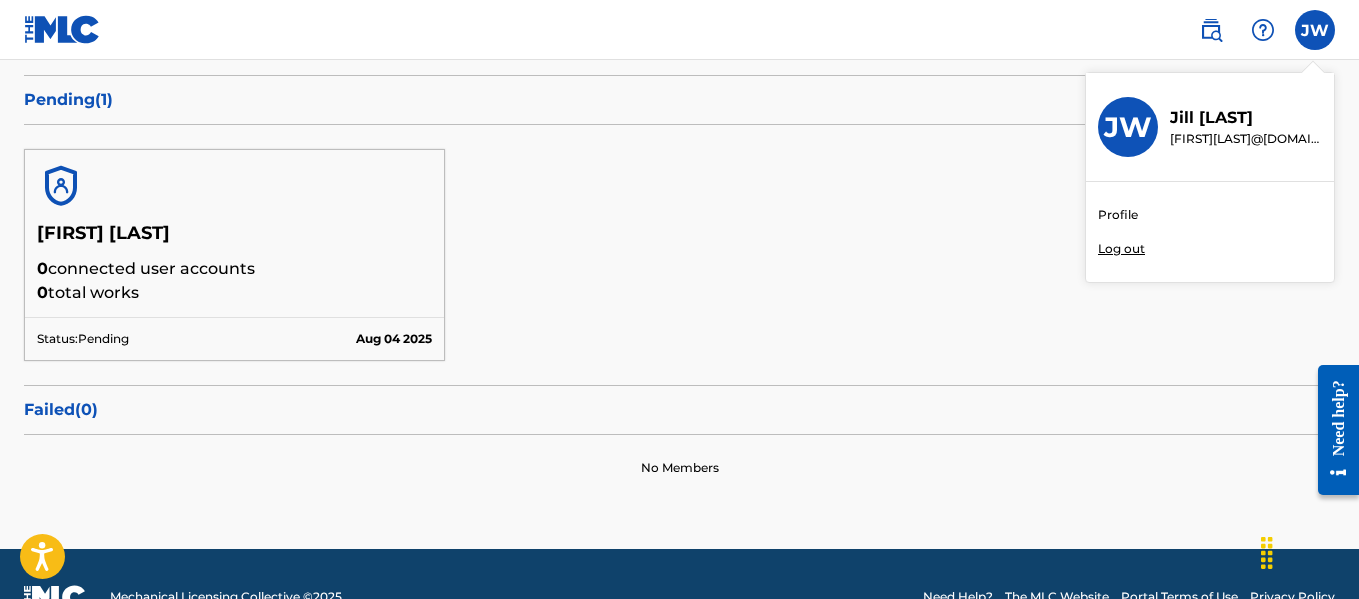 click on "Profile" at bounding box center [1118, 215] 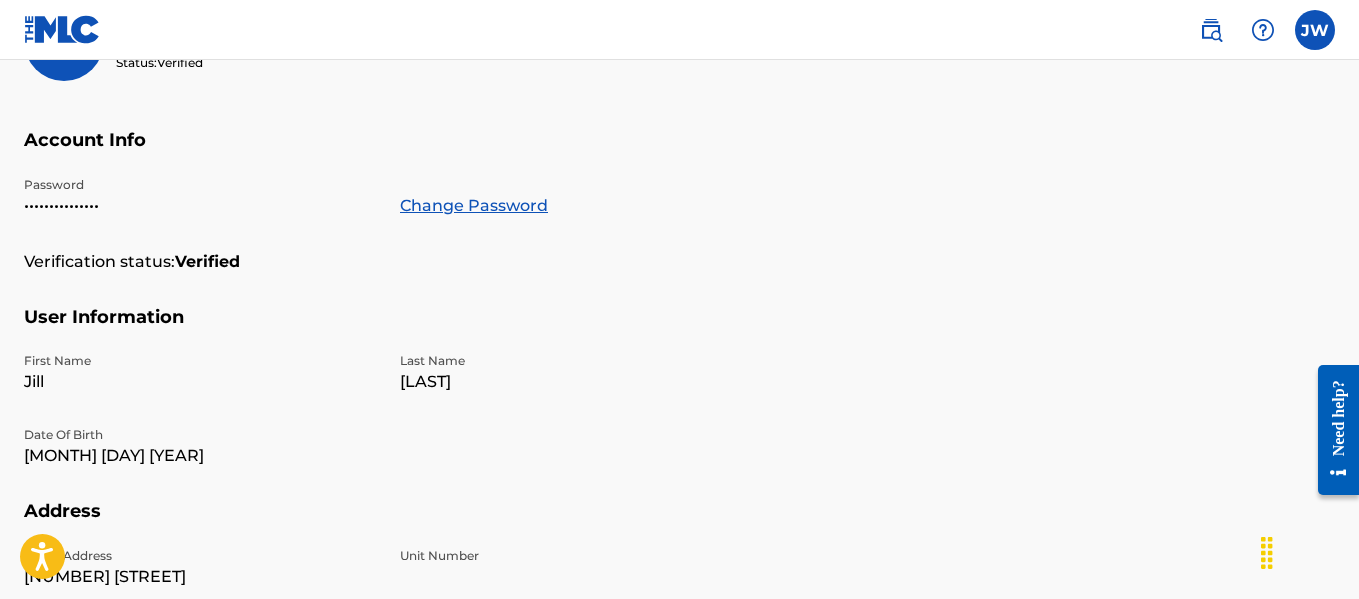 scroll, scrollTop: 0, scrollLeft: 0, axis: both 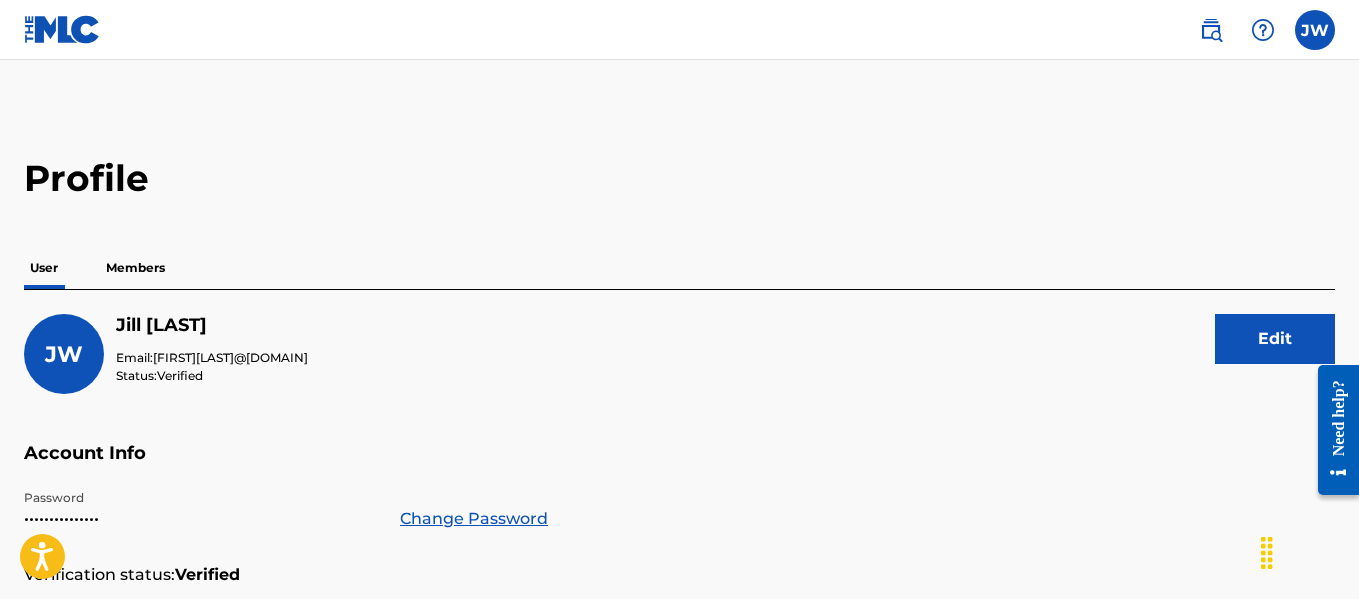 click on "Members" at bounding box center [135, 268] 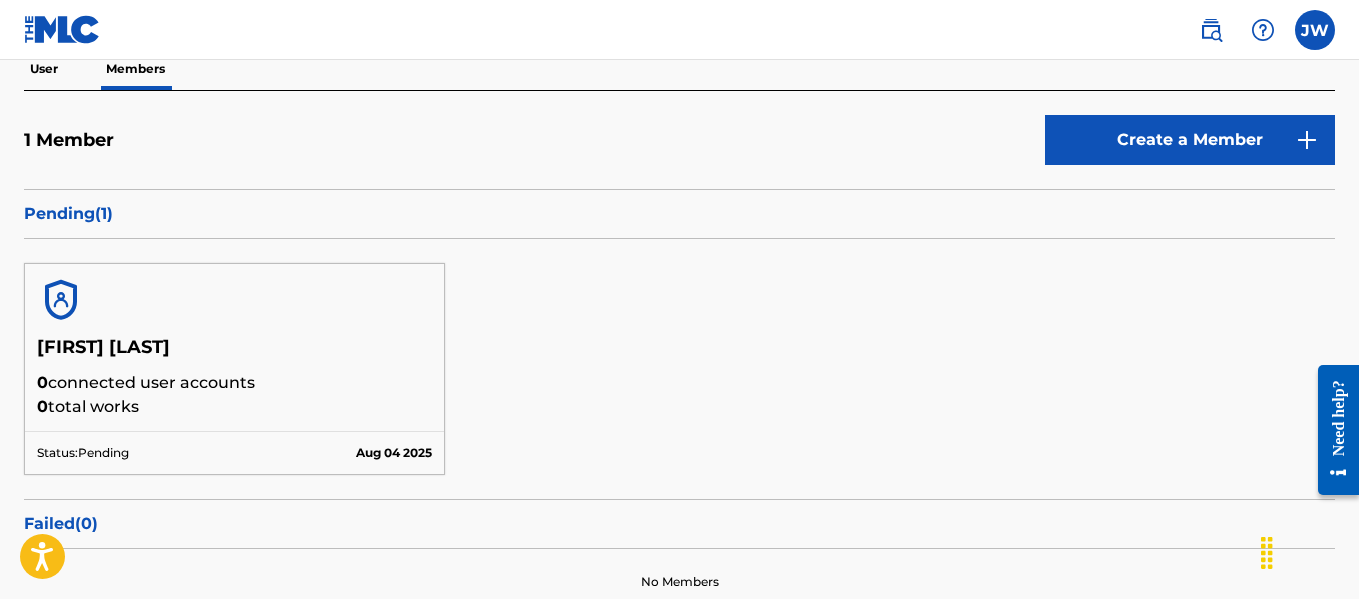 scroll, scrollTop: 203, scrollLeft: 0, axis: vertical 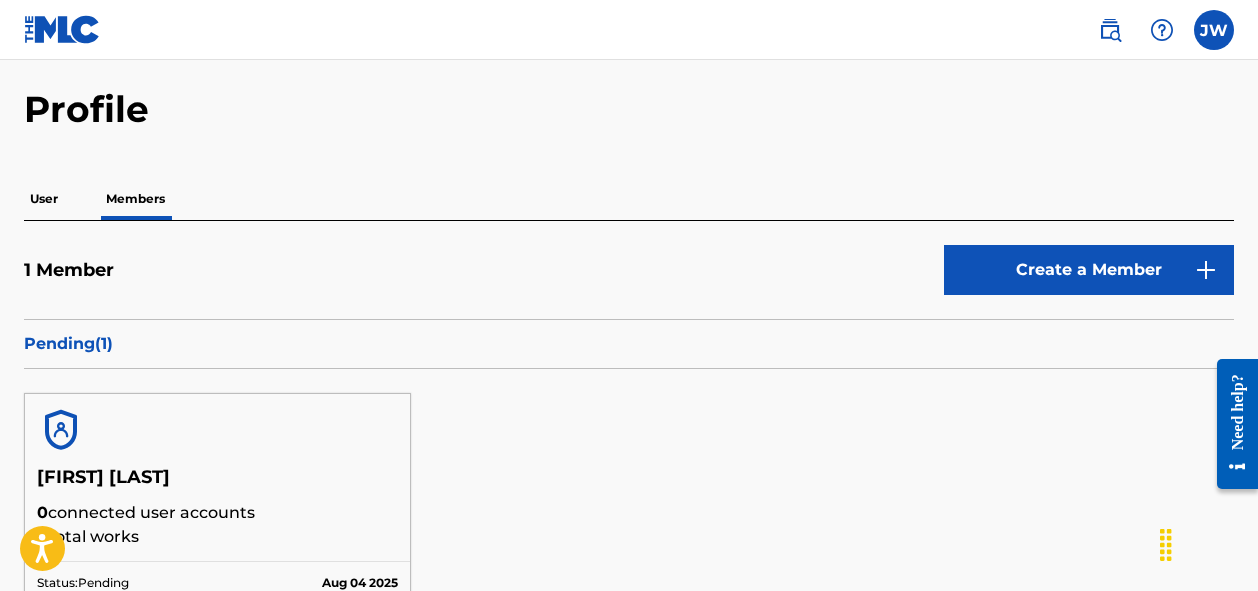 click at bounding box center (1162, 30) 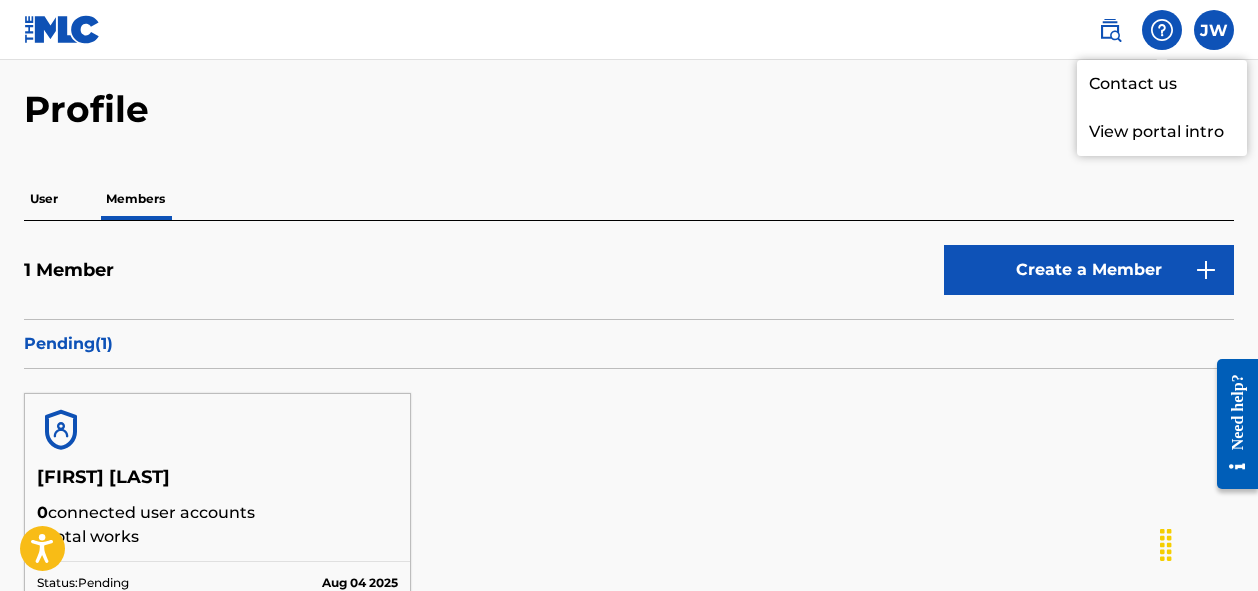 click on "View portal intro" at bounding box center [1162, 132] 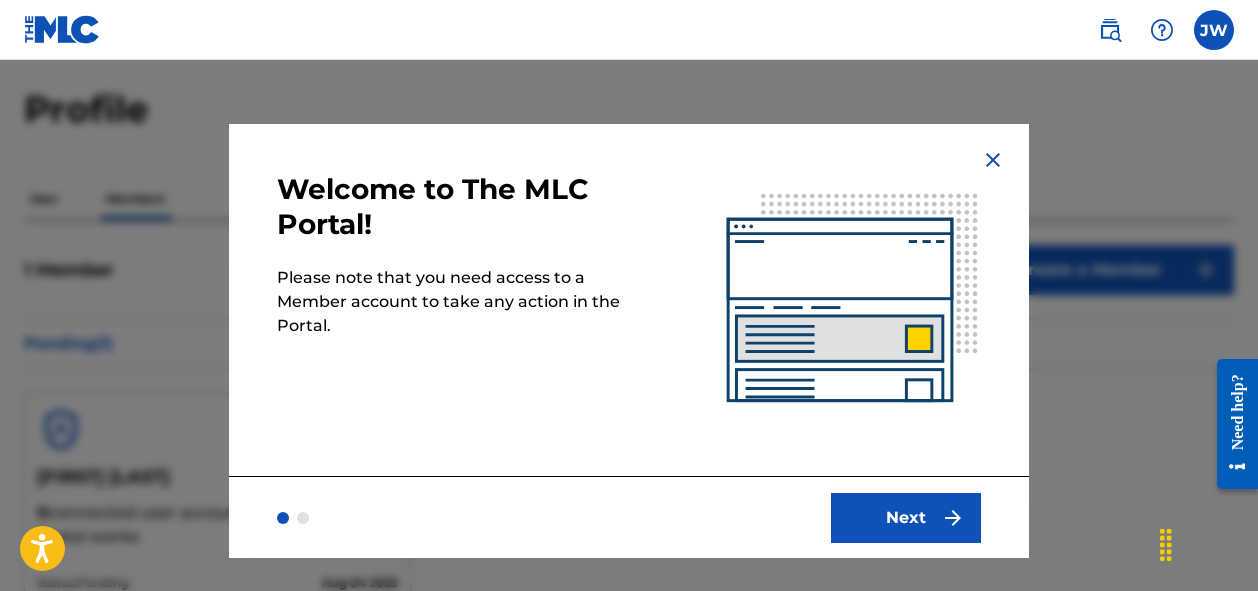 click on "Next" at bounding box center [906, 518] 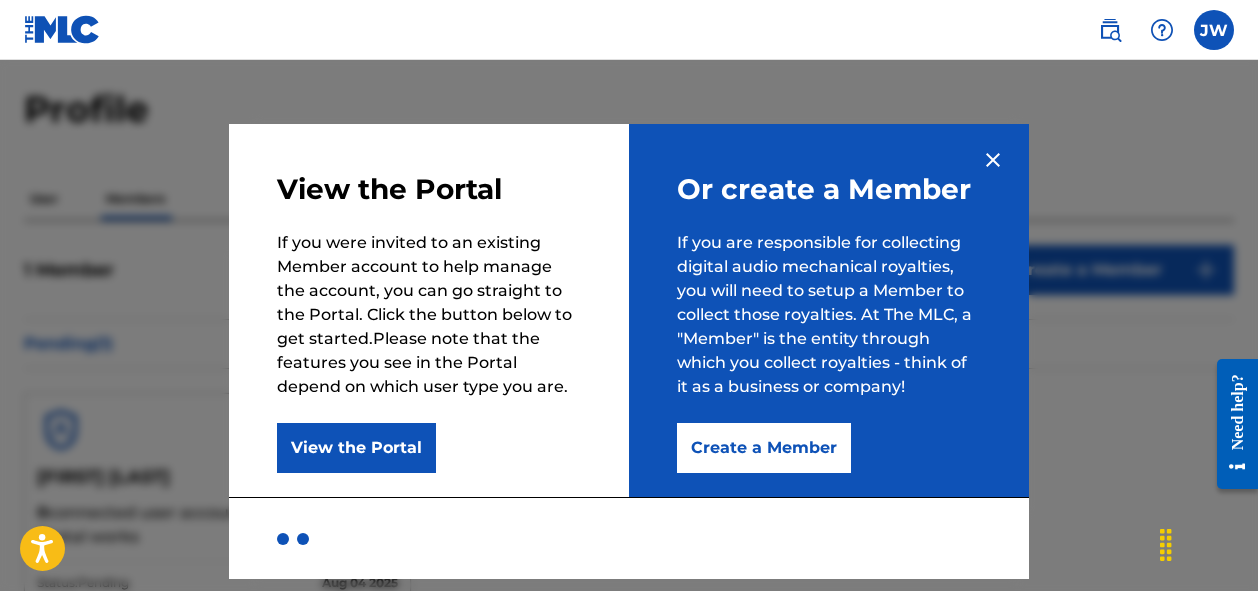 click at bounding box center [993, 160] 